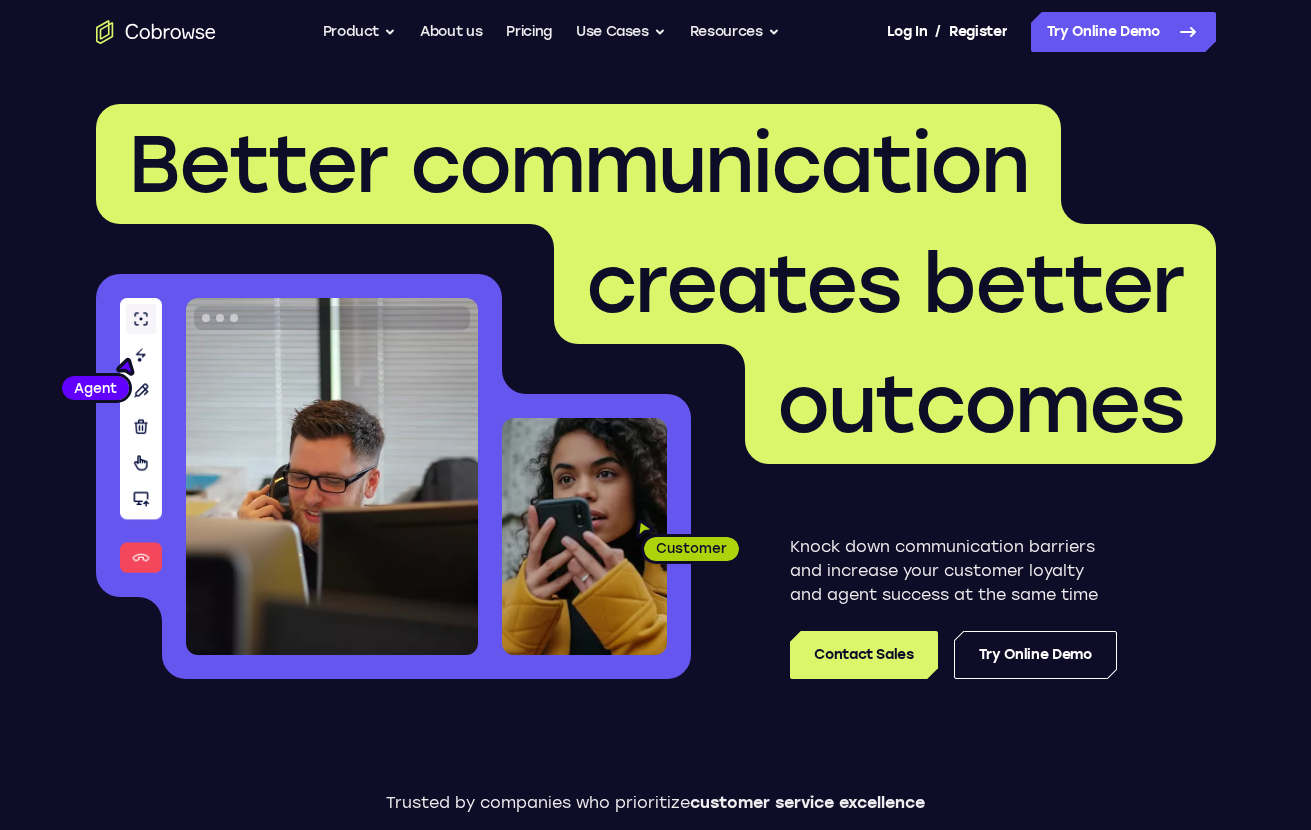 scroll, scrollTop: 0, scrollLeft: 0, axis: both 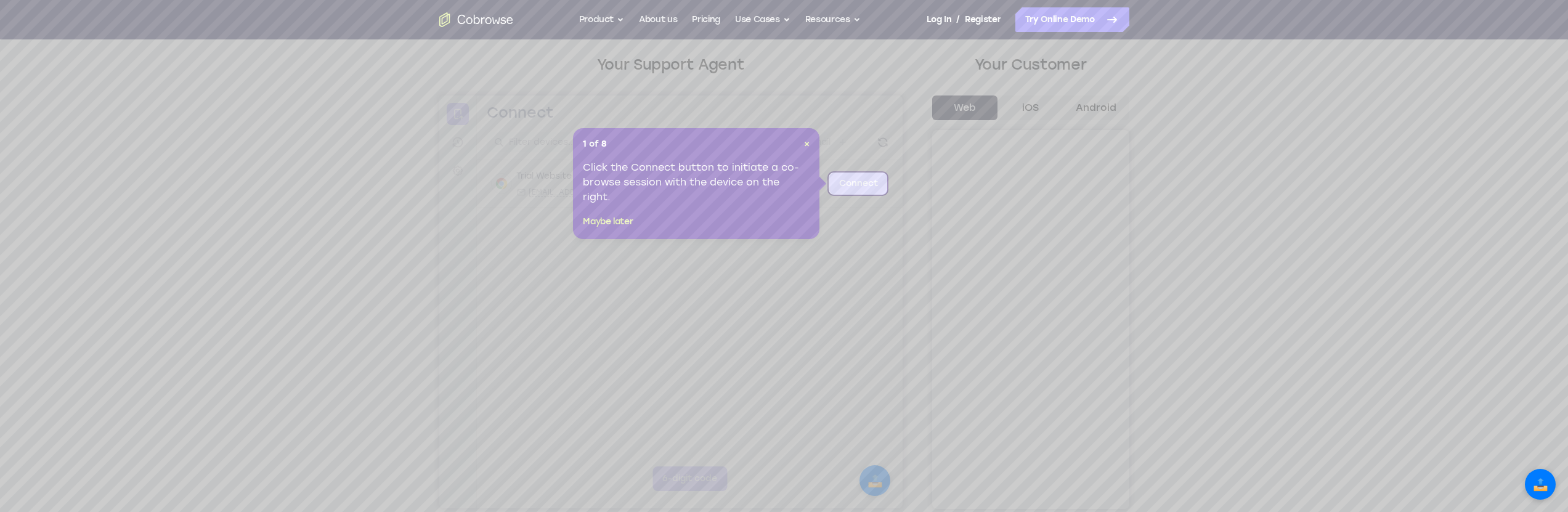 click on "1 of 8 ×" at bounding box center [696, 144] 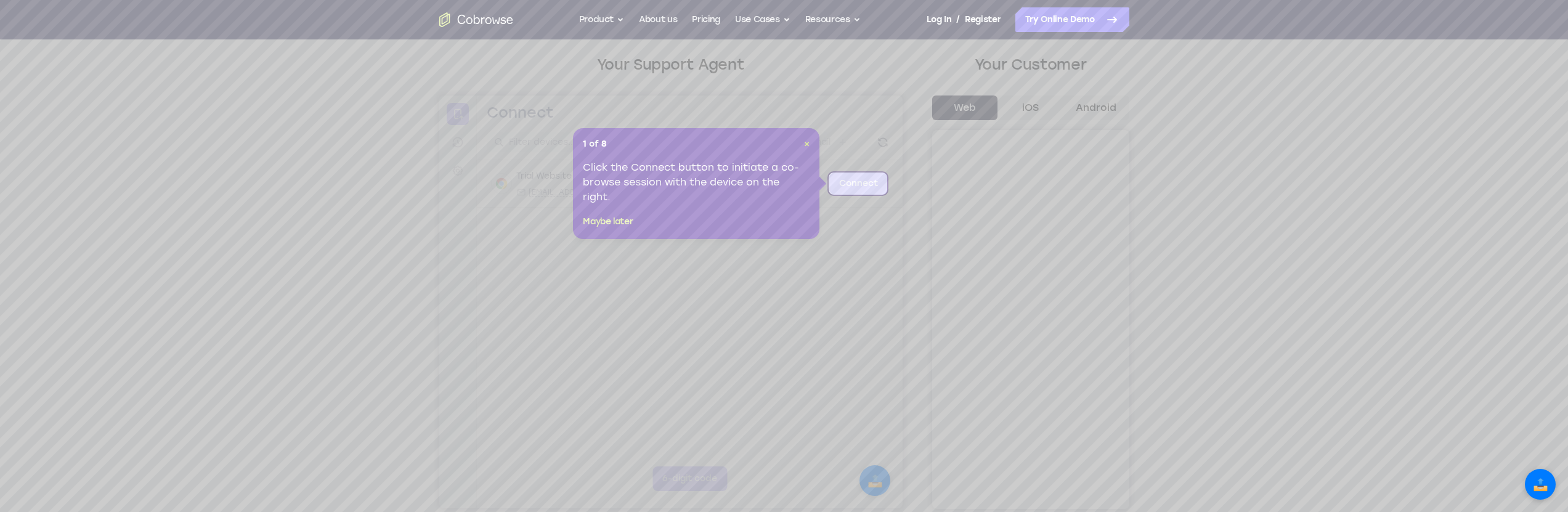 click on "×" at bounding box center (806, 144) 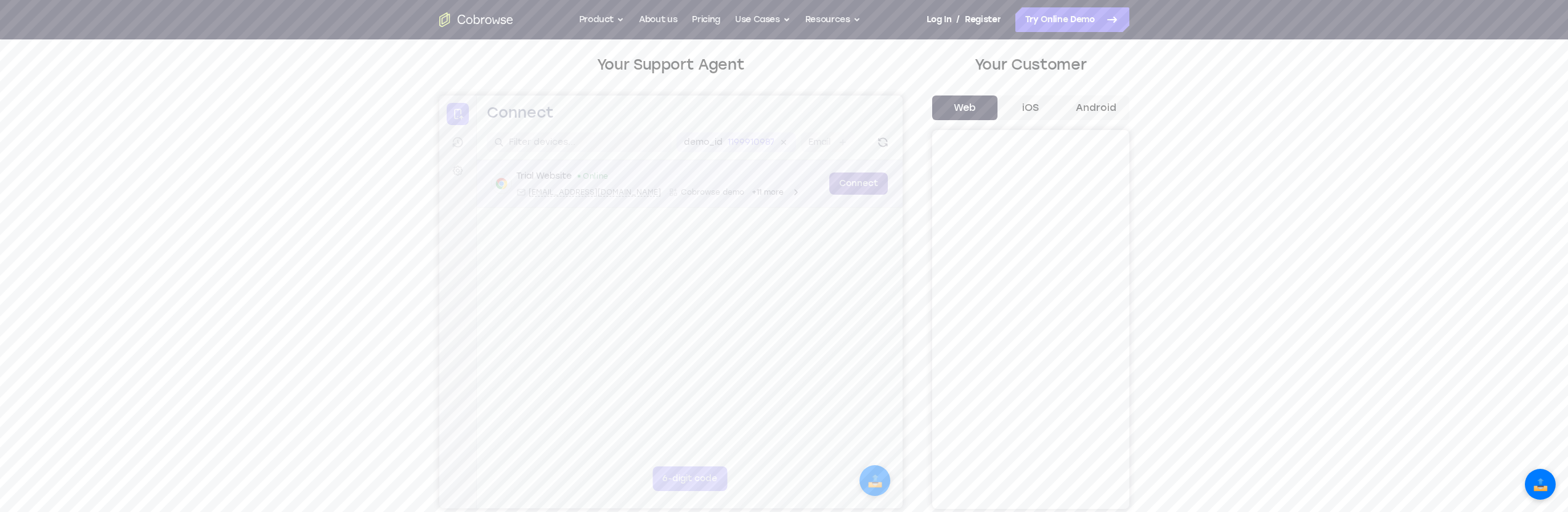 click on "Connect" at bounding box center [858, 184] 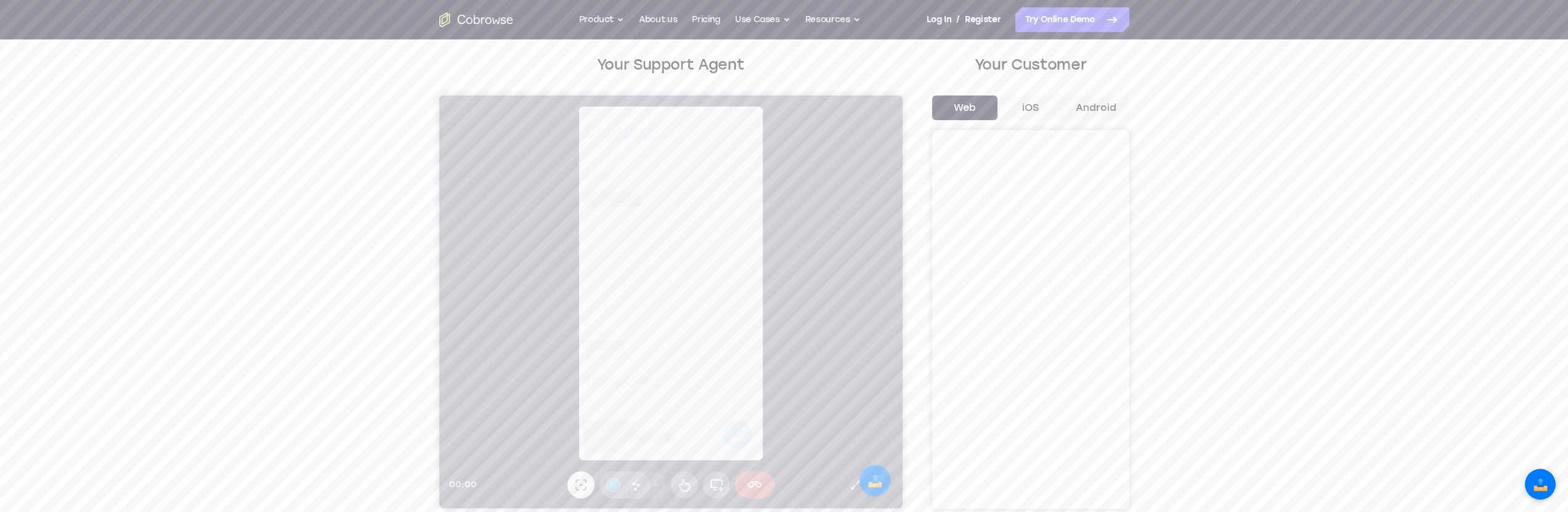 scroll, scrollTop: 0, scrollLeft: 0, axis: both 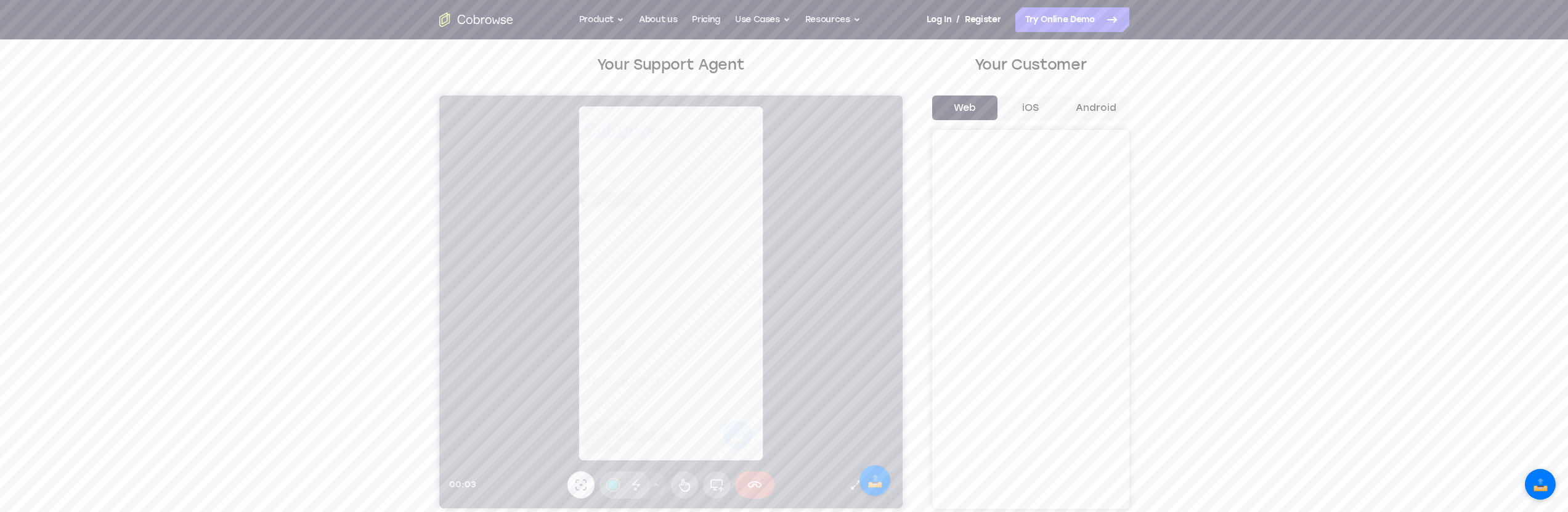 click on "Your Support Agent             Your Customer       Web   iOS   Android" at bounding box center [784, 281] 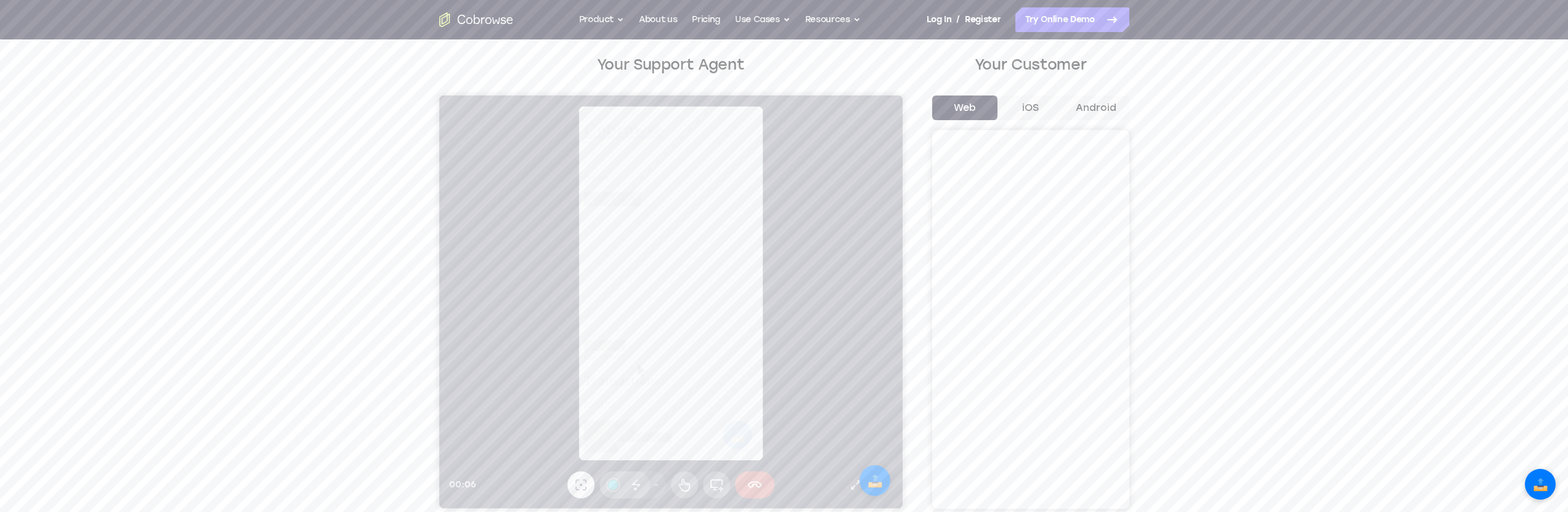 scroll, scrollTop: 227, scrollLeft: 0, axis: vertical 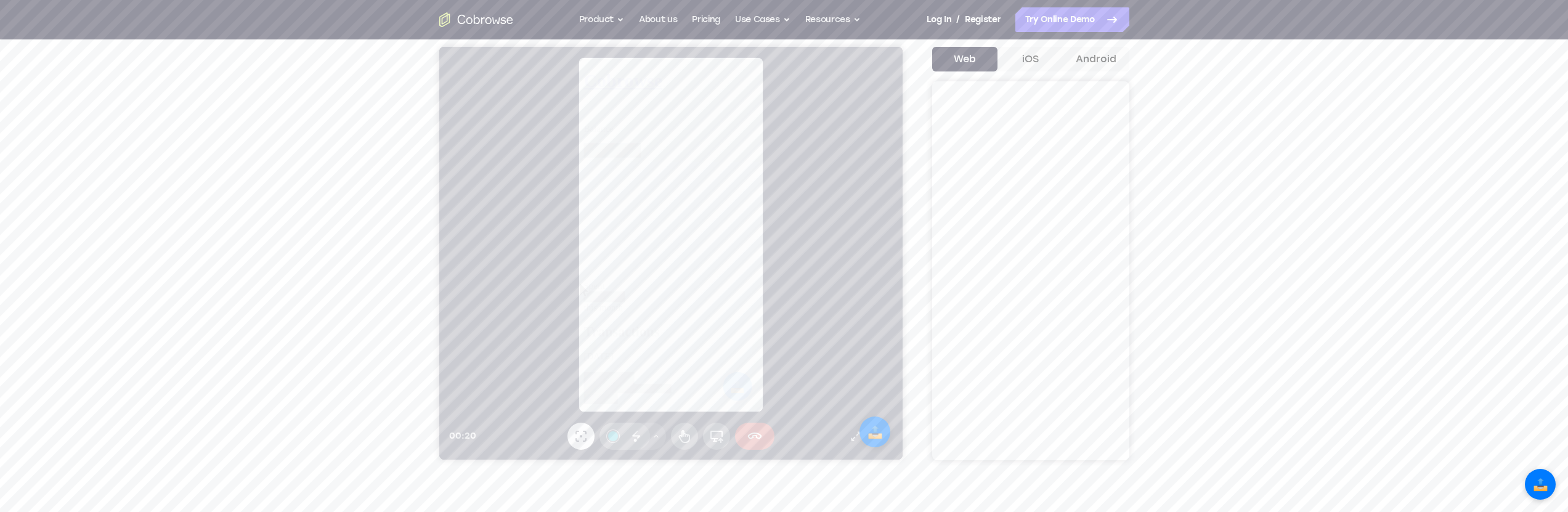 click on "Drawing tools menu" at bounding box center [656, 436] 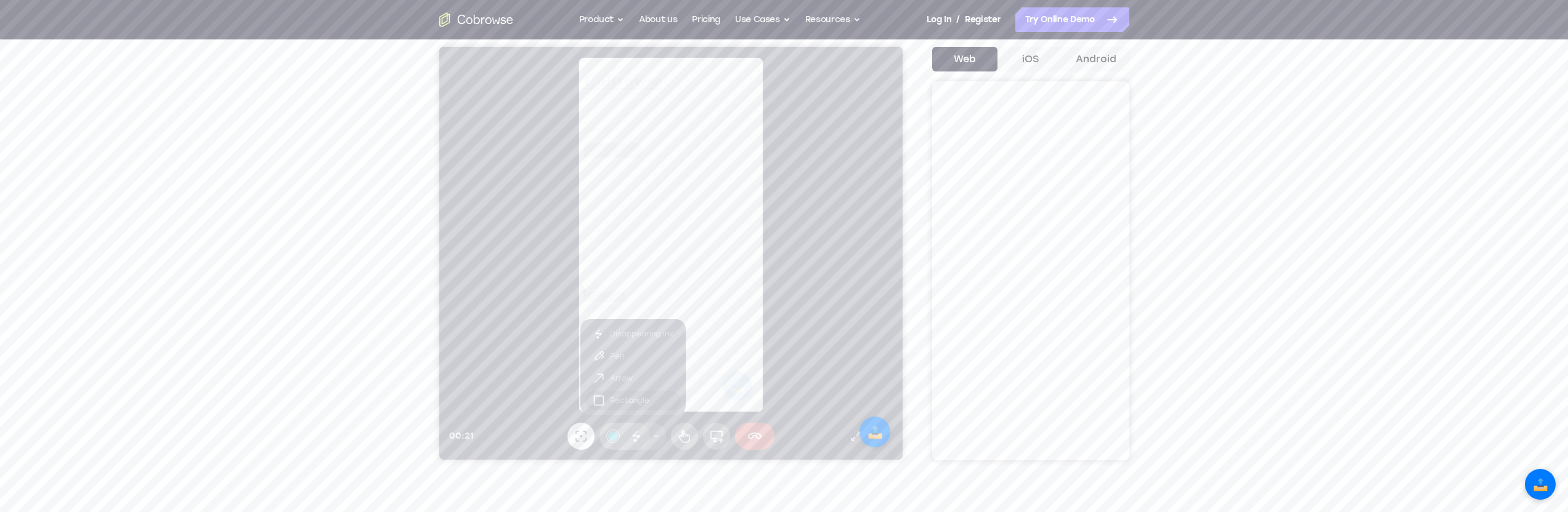 click on "Rectangle" at bounding box center (629, 400) 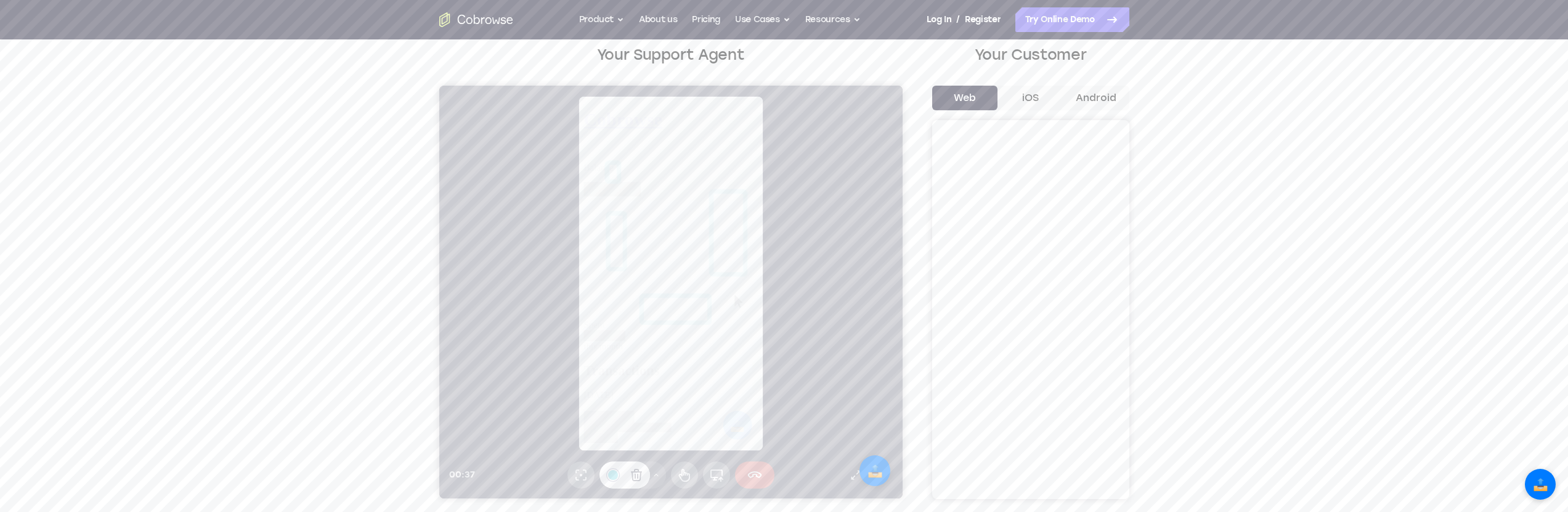 scroll, scrollTop: 74, scrollLeft: 0, axis: vertical 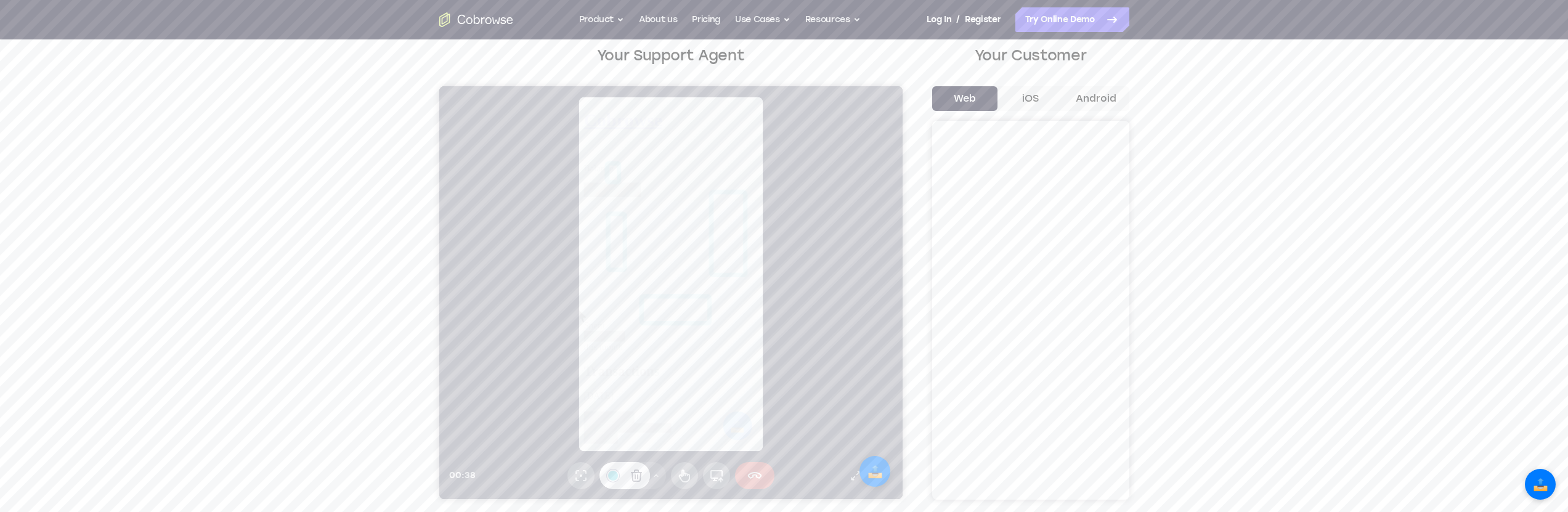 click at bounding box center [675, 274] 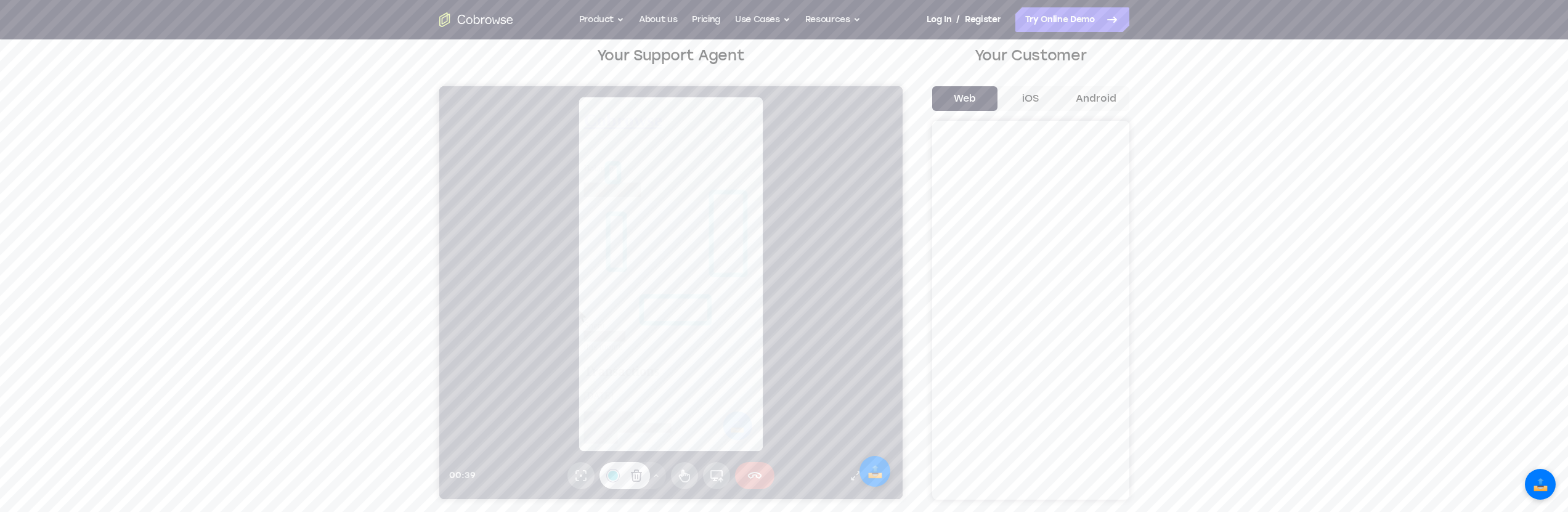 scroll, scrollTop: 76, scrollLeft: 0, axis: vertical 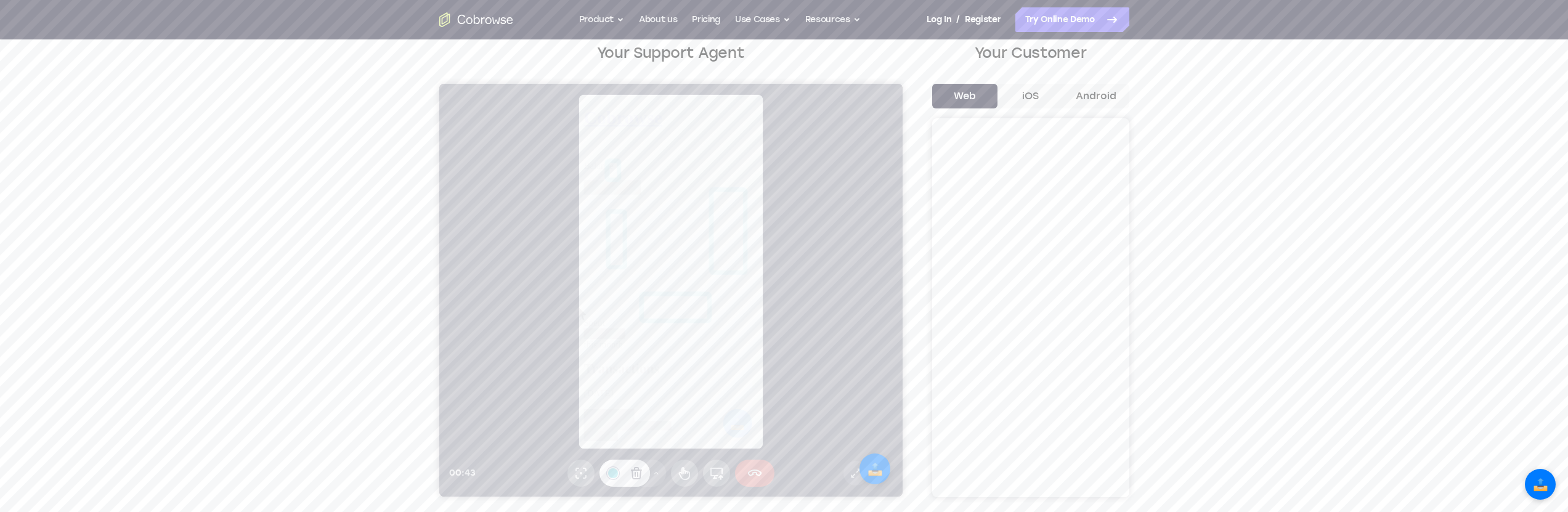 click 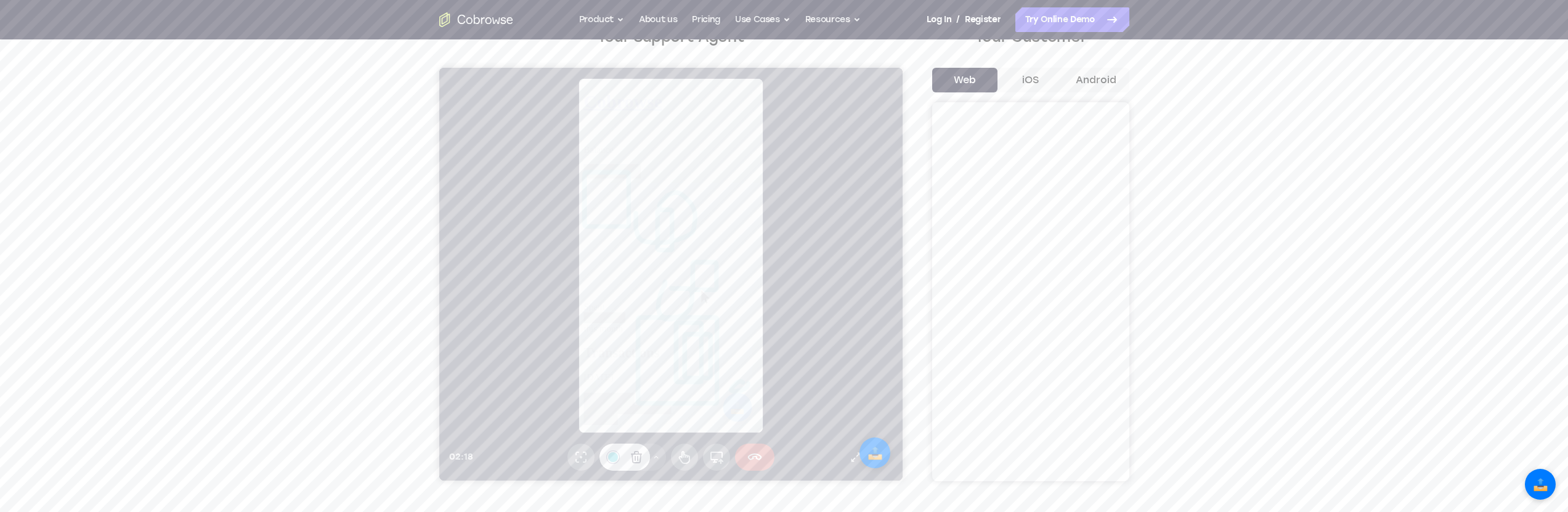 scroll, scrollTop: 109, scrollLeft: 0, axis: vertical 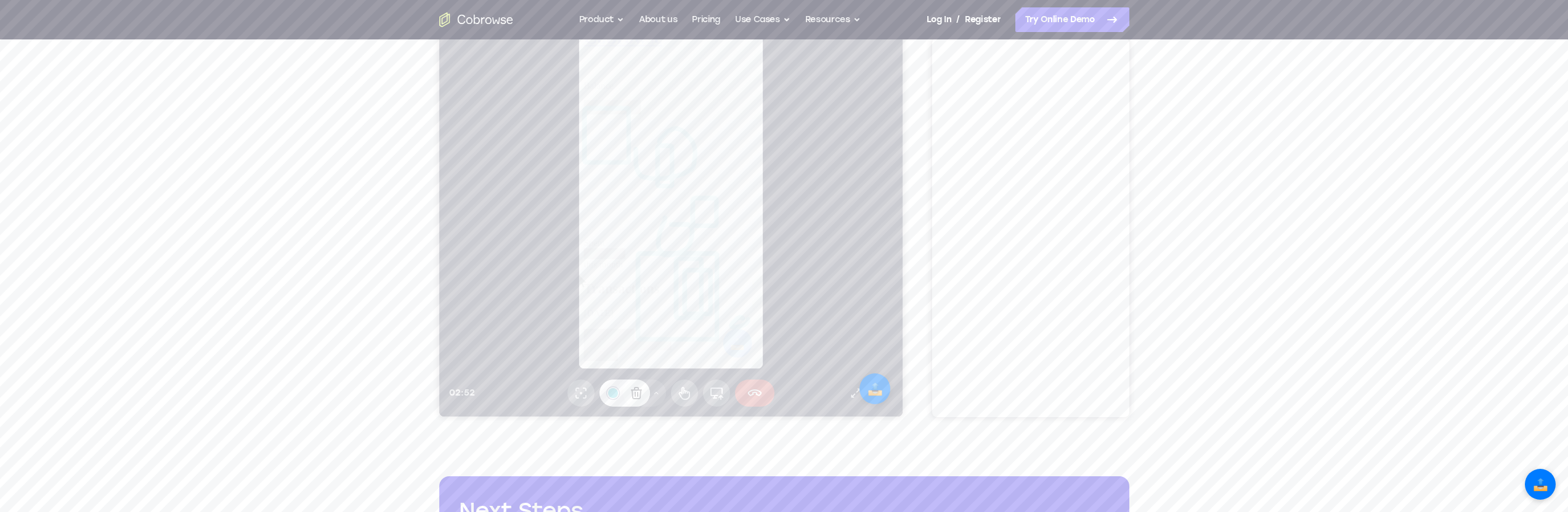 click 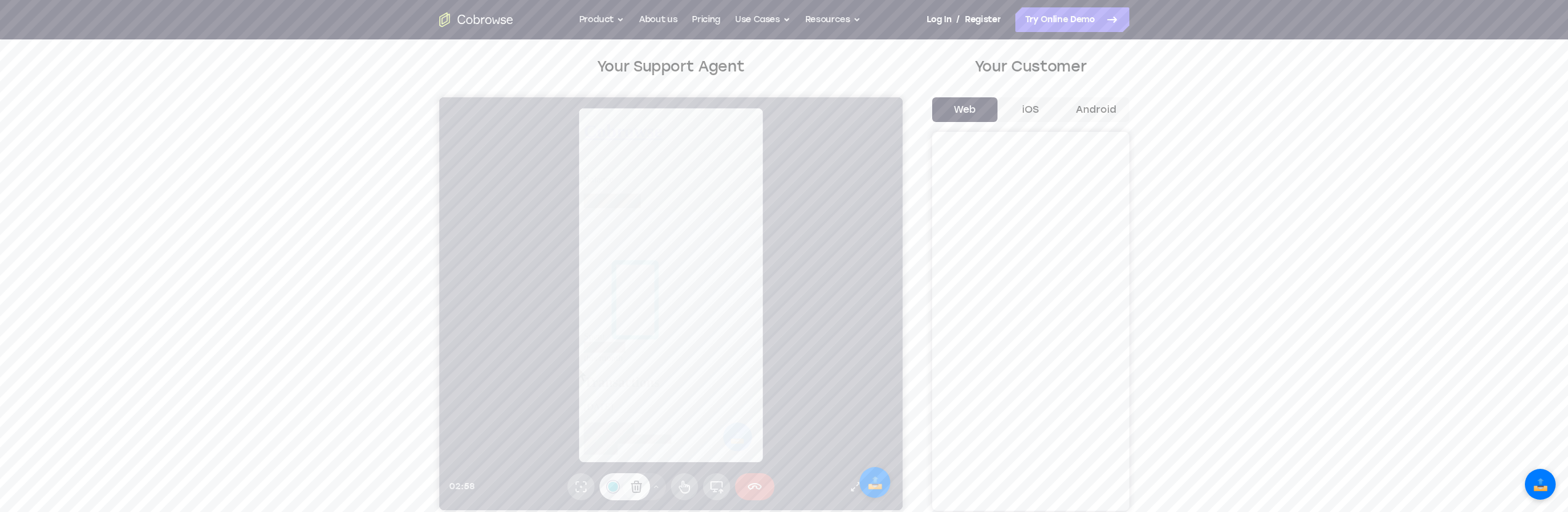 scroll, scrollTop: 64, scrollLeft: 0, axis: vertical 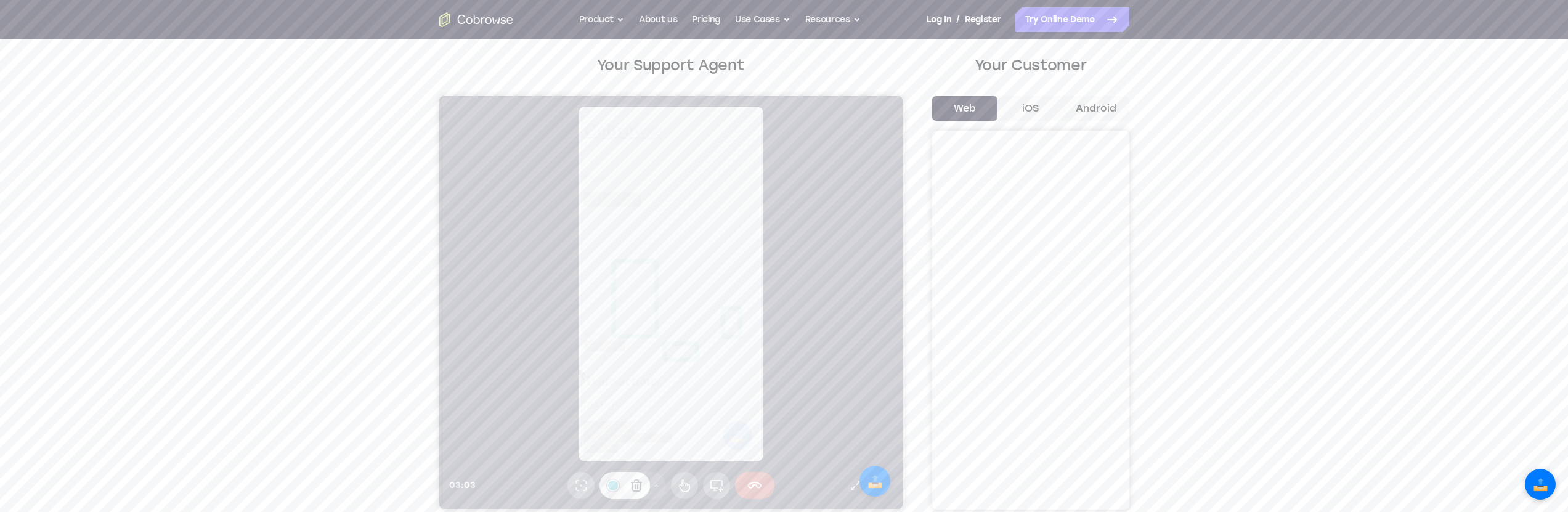 click on "Drawing tools menu" at bounding box center [656, 486] 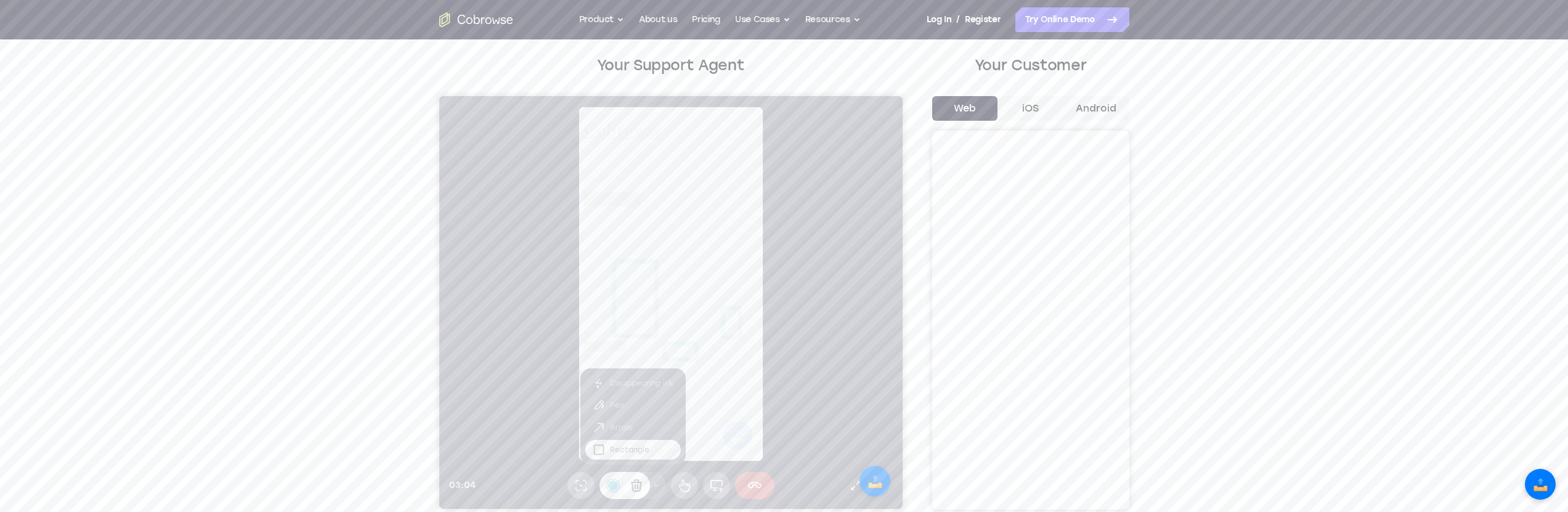 click 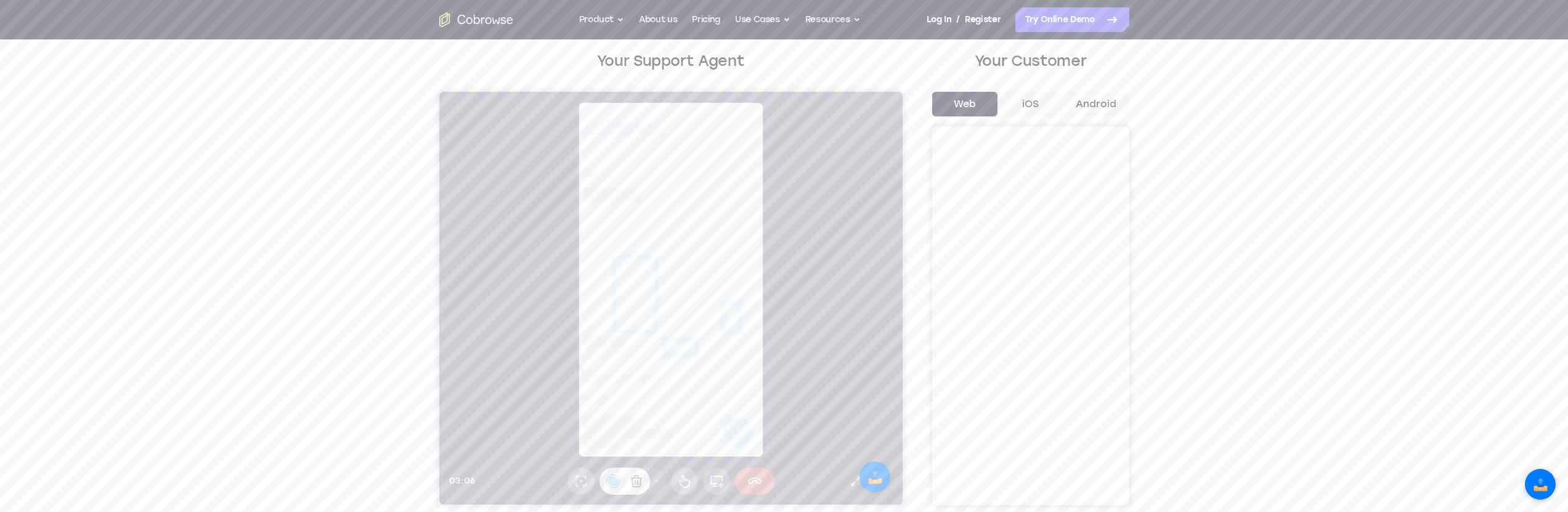 scroll, scrollTop: 67, scrollLeft: 0, axis: vertical 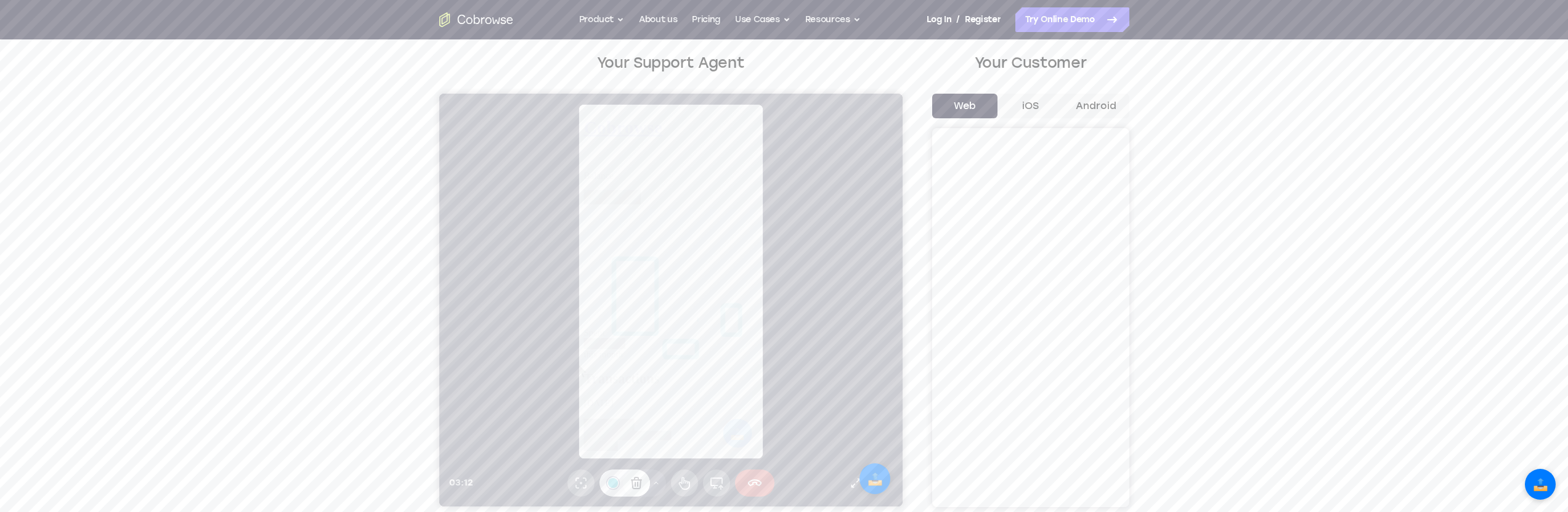 click on "Your Support Agent             Your Customer       Web   iOS   Android" at bounding box center (784, 279) 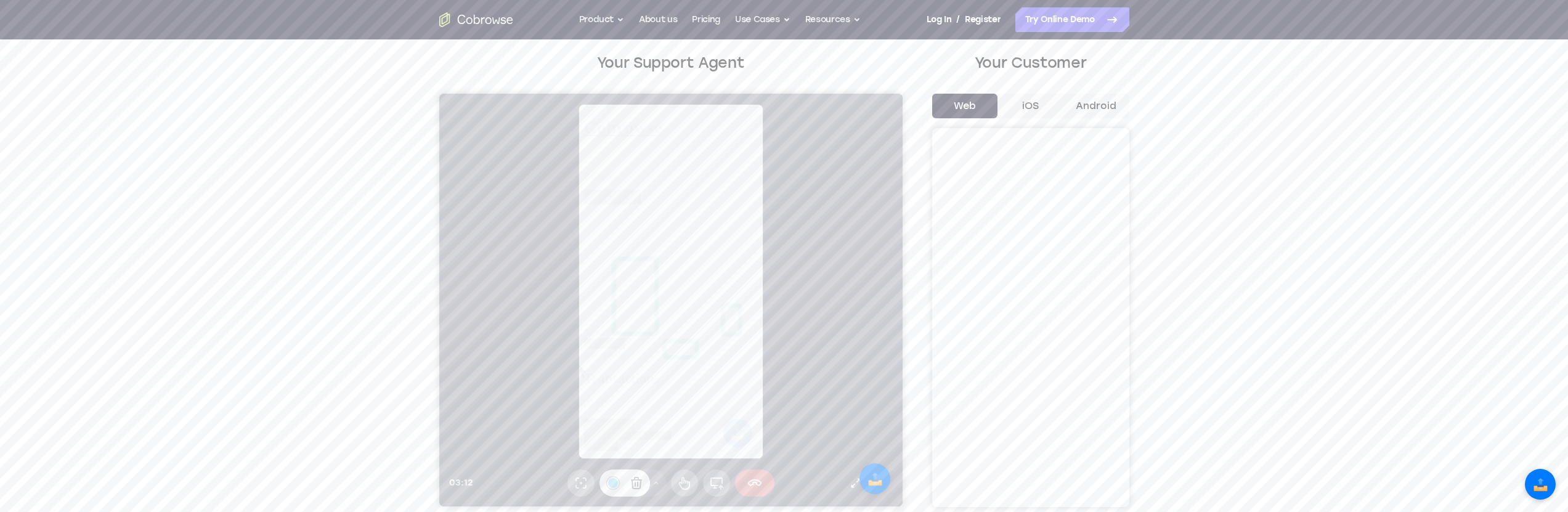 click at bounding box center (675, 282) 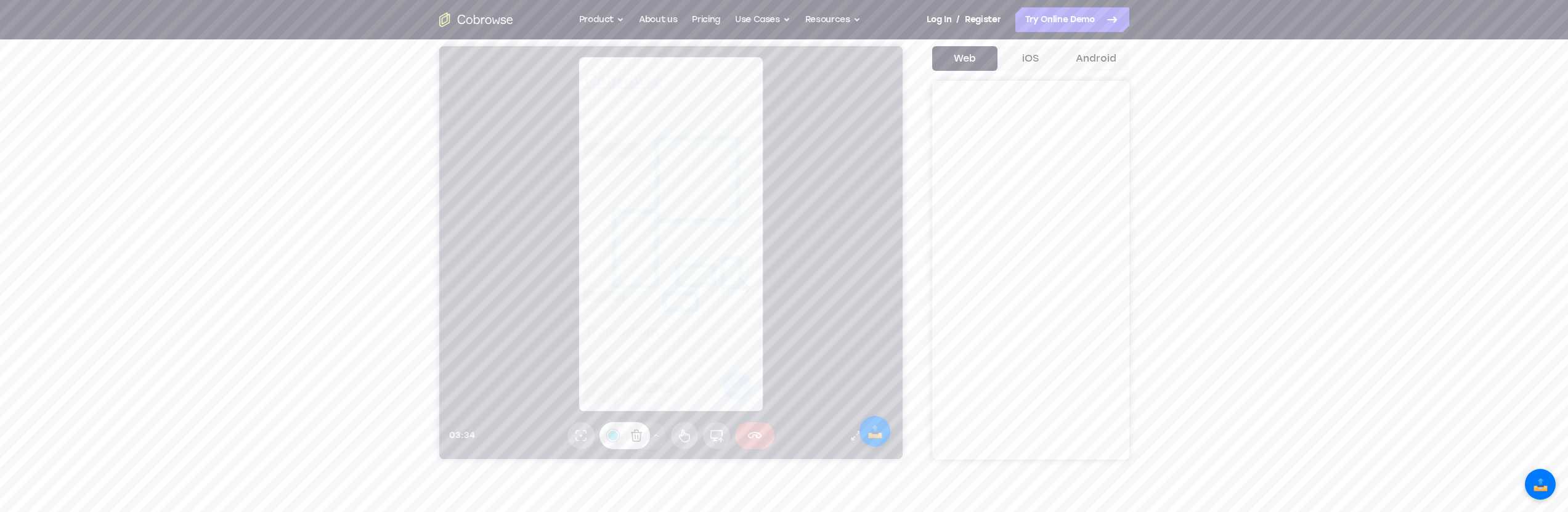scroll, scrollTop: 95, scrollLeft: 0, axis: vertical 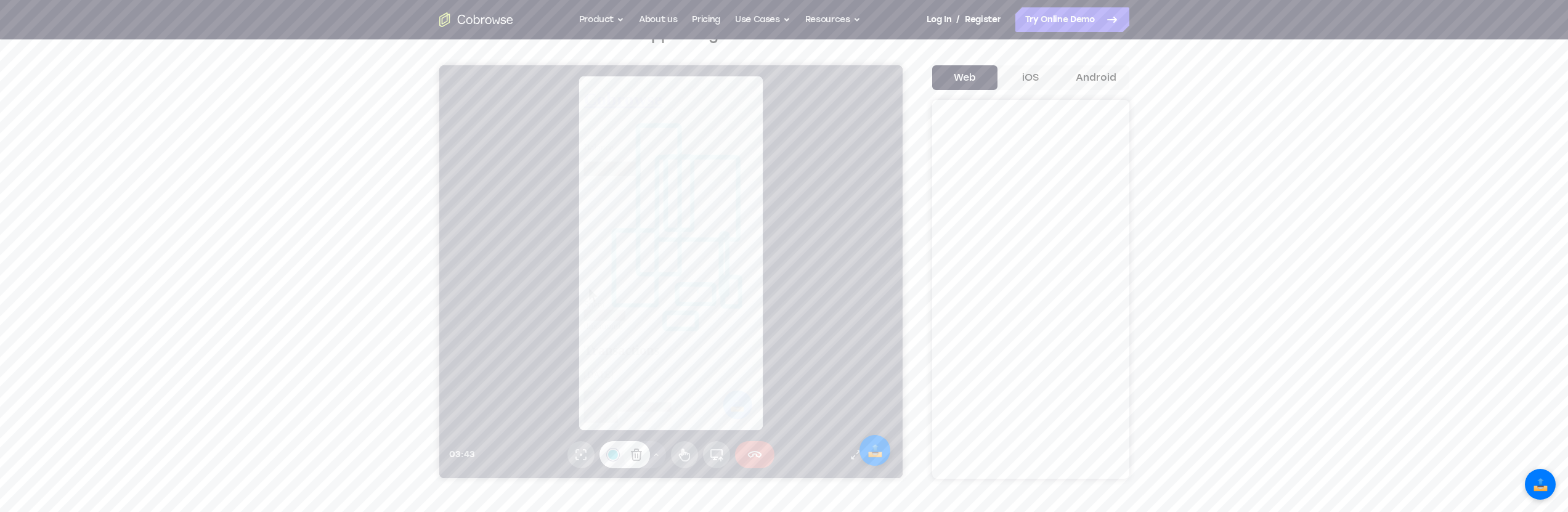click at bounding box center (675, 253) 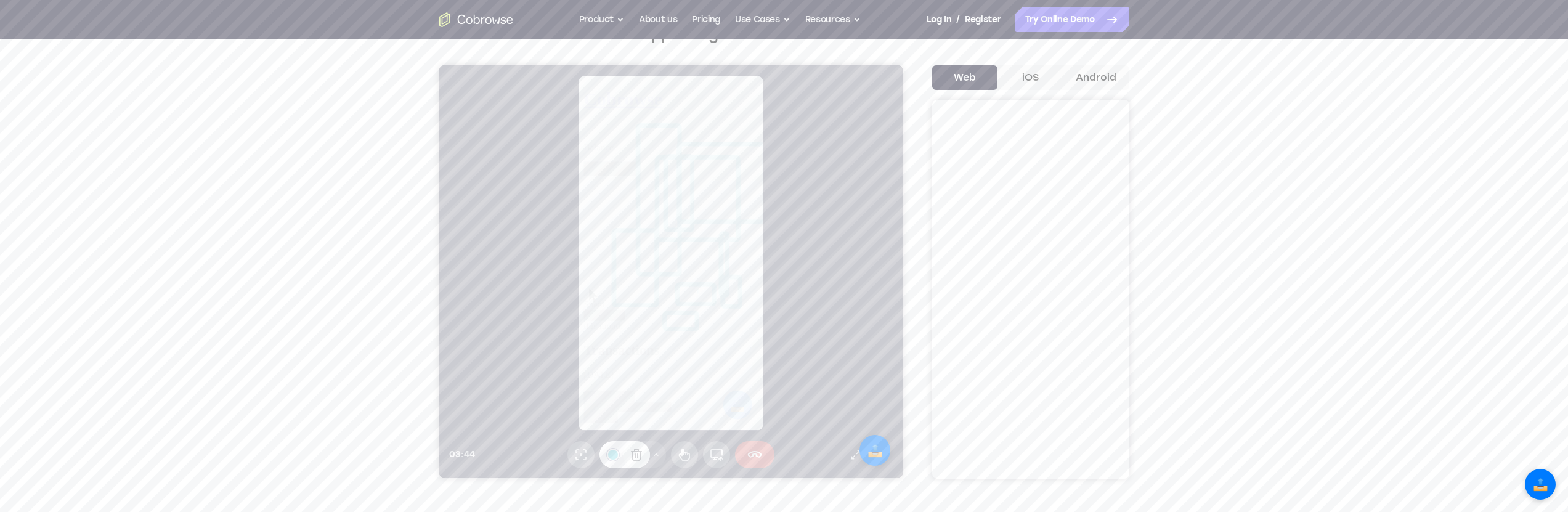 click 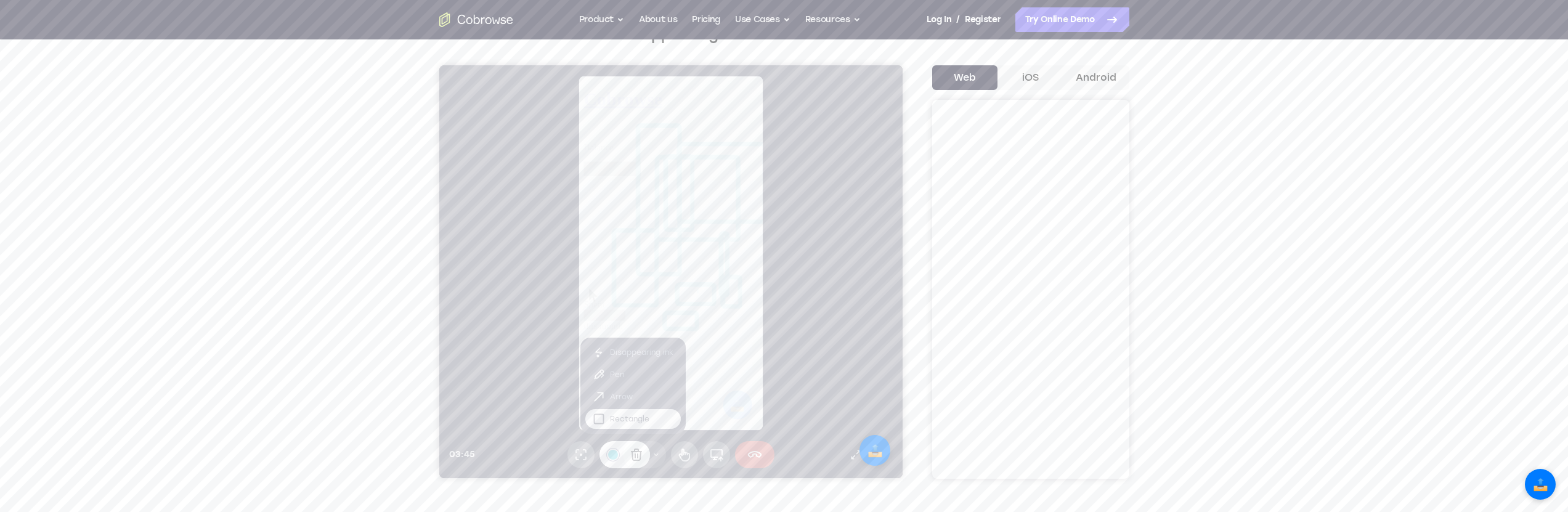 click 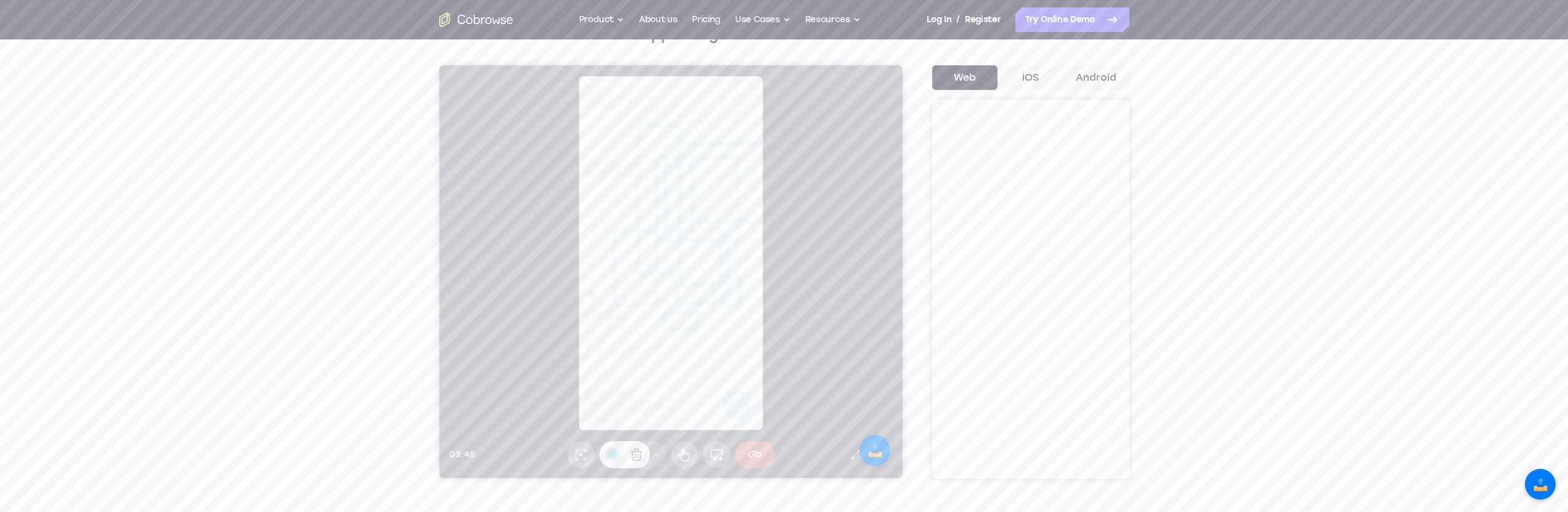 click 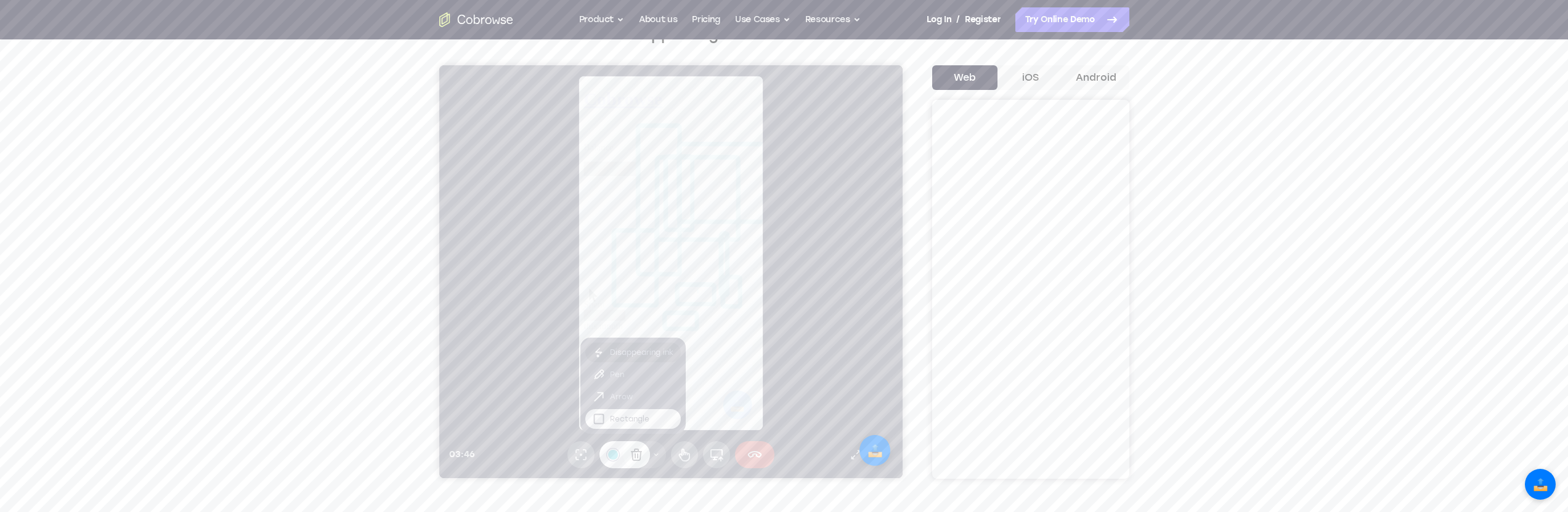 click on "Disappearing ink" at bounding box center [641, 352] 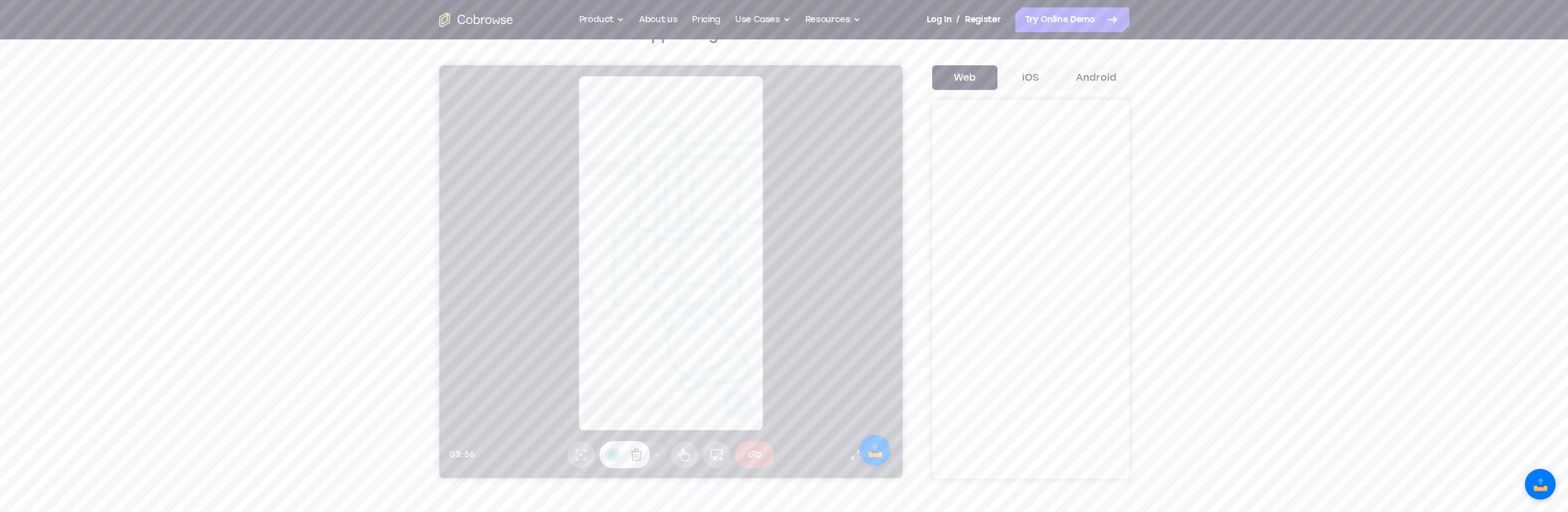 click 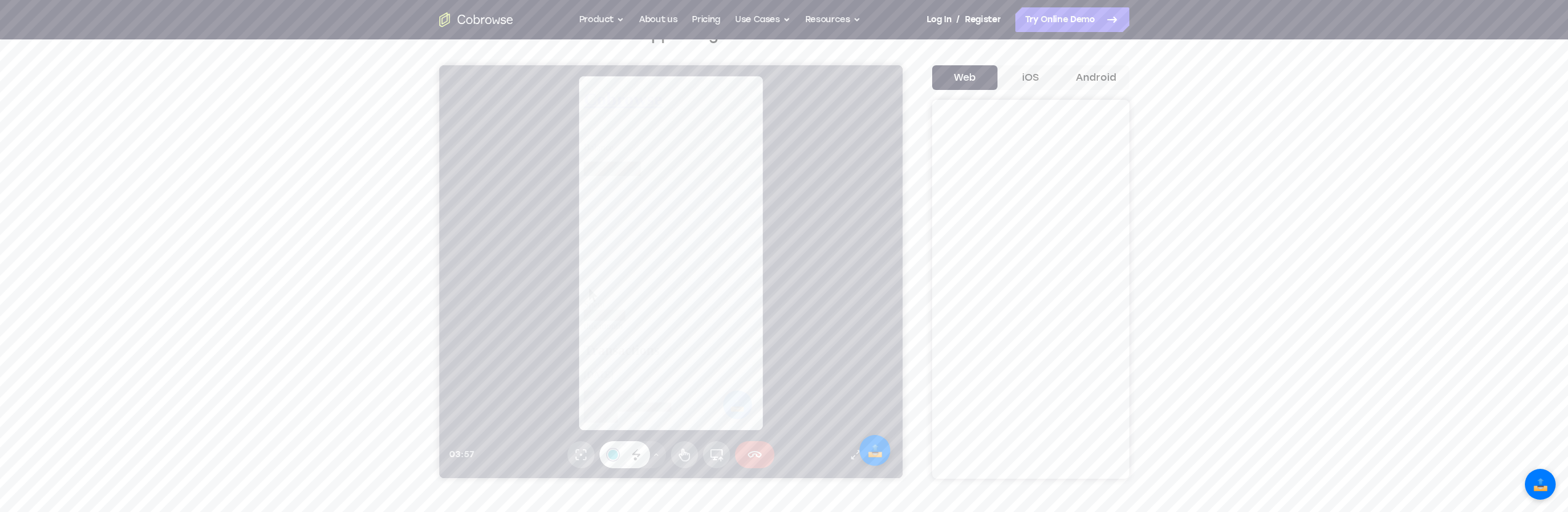 click at bounding box center [612, 455] 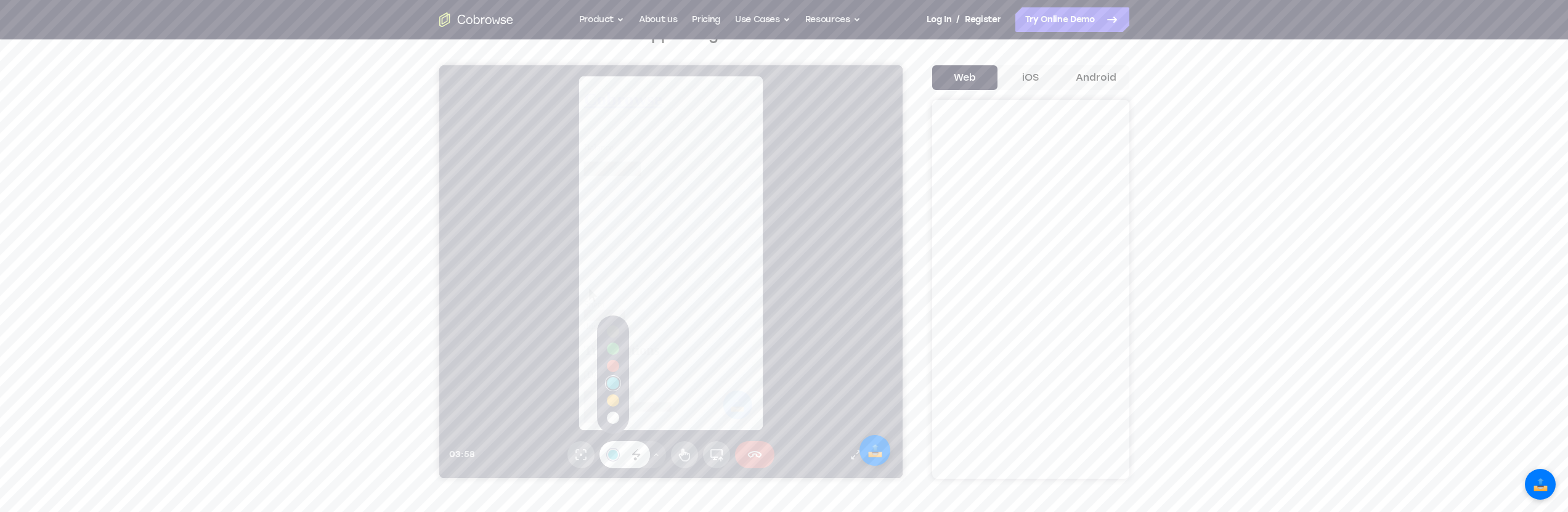 click at bounding box center (612, 455) 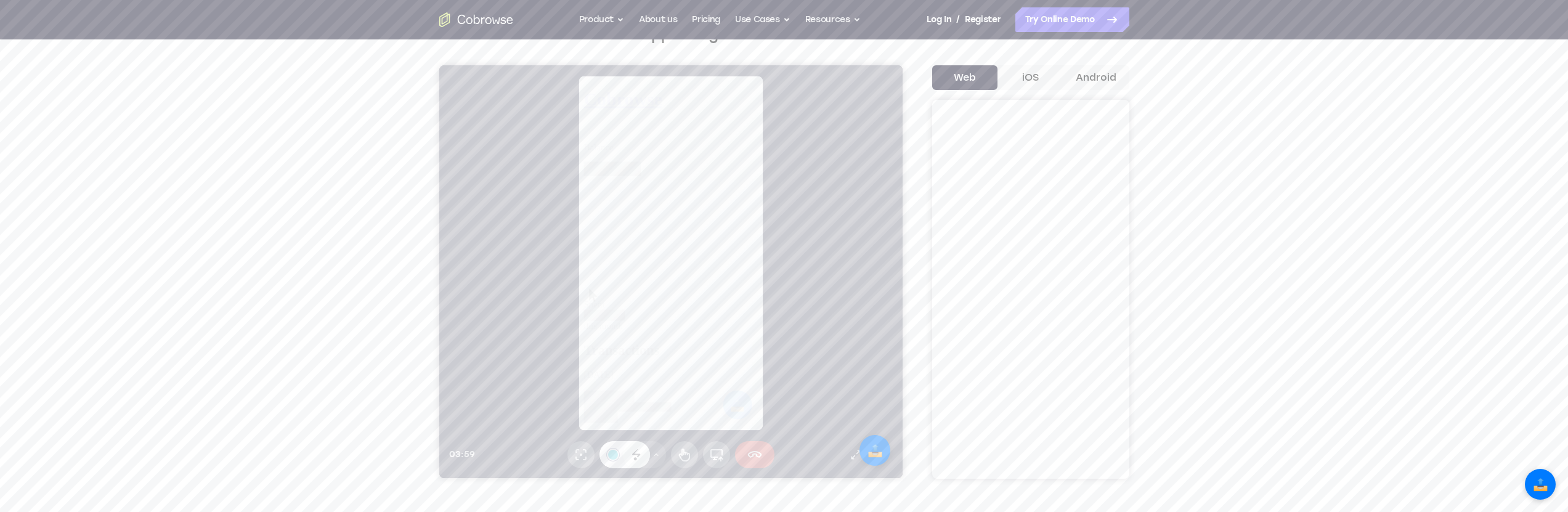 click 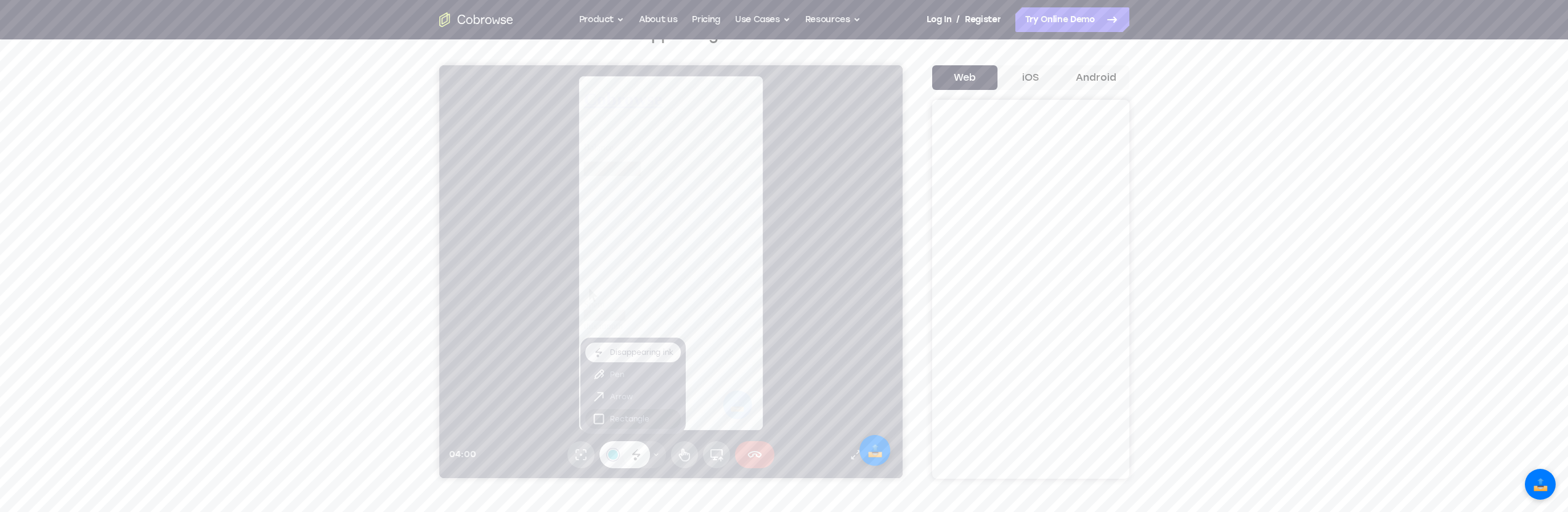 click on "Rectangle" at bounding box center [632, 419] 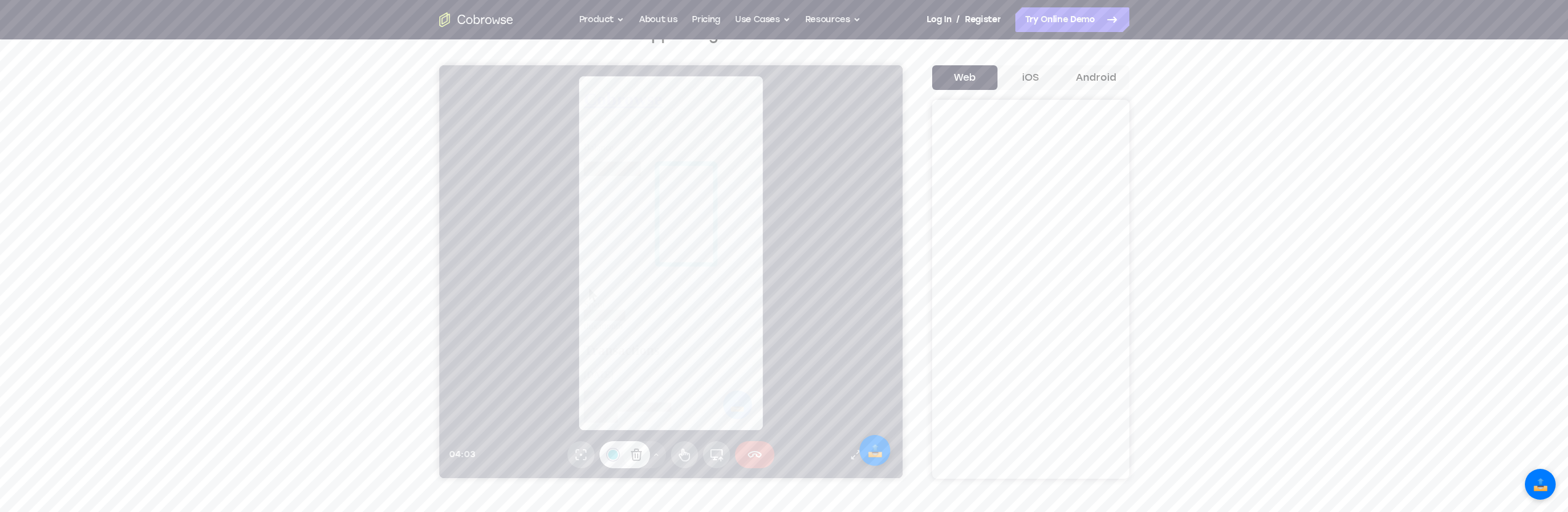 click at bounding box center [670, 253] 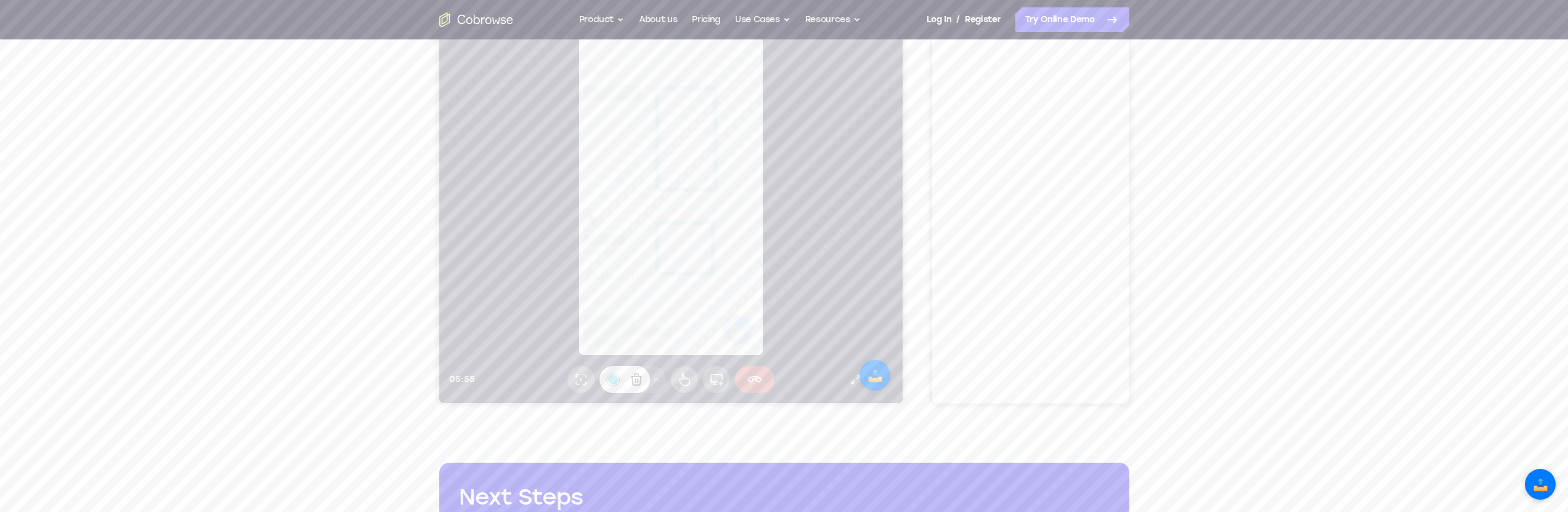 scroll, scrollTop: 221, scrollLeft: 0, axis: vertical 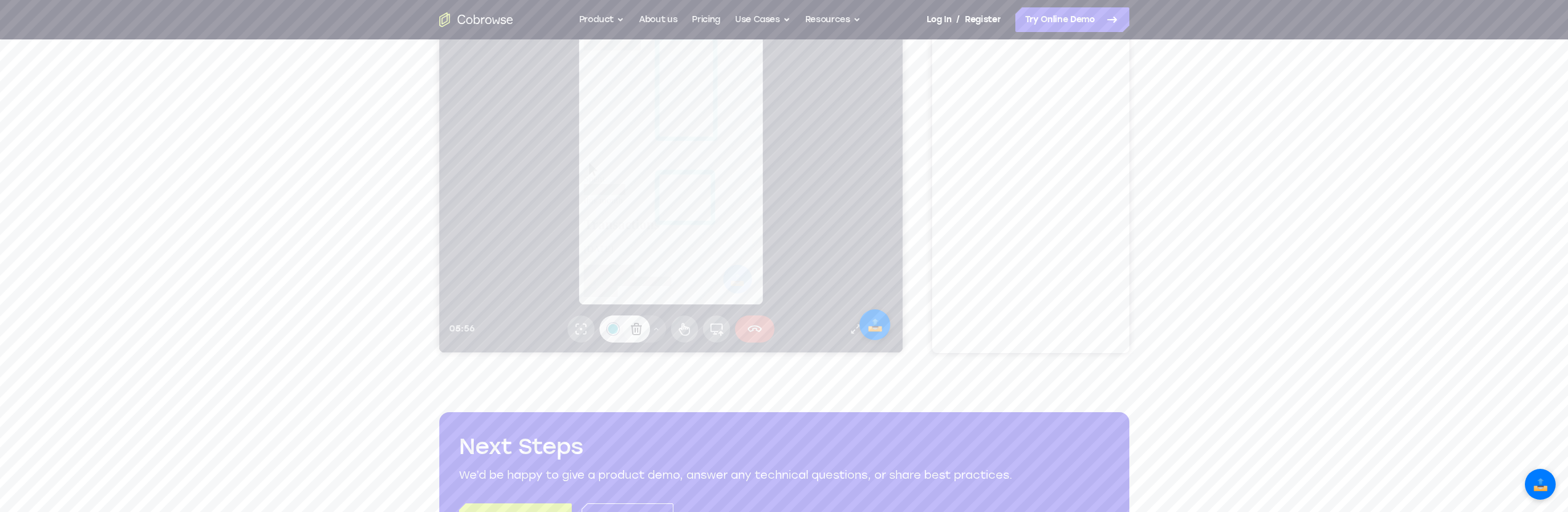 click 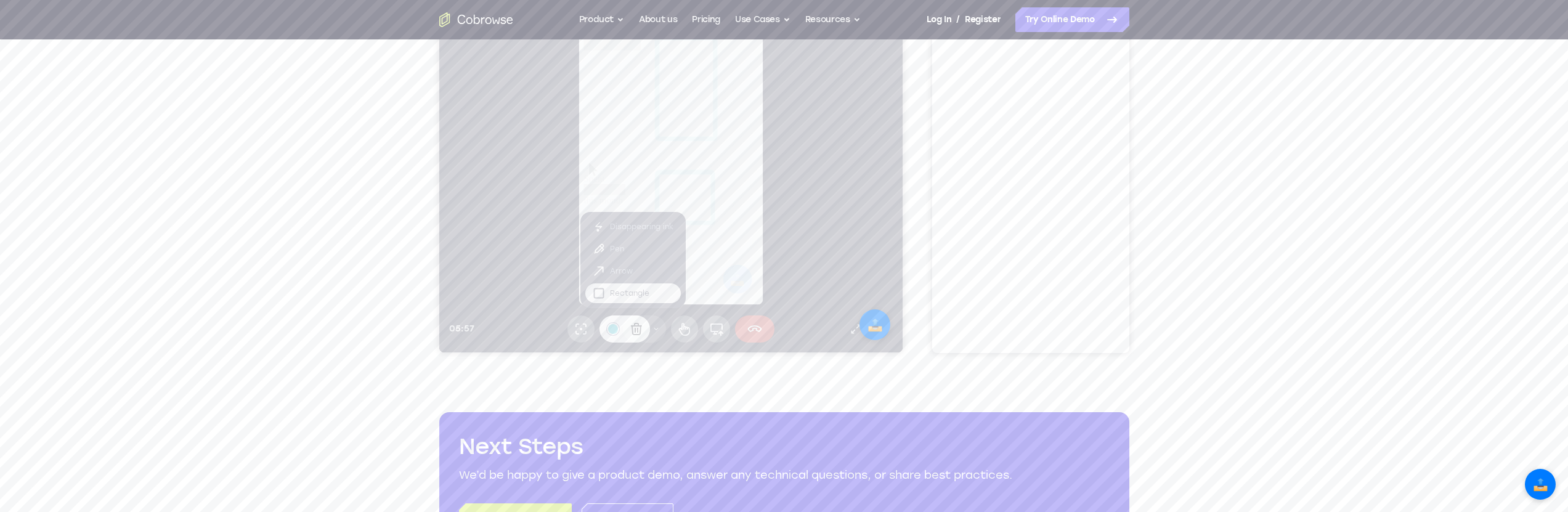 click 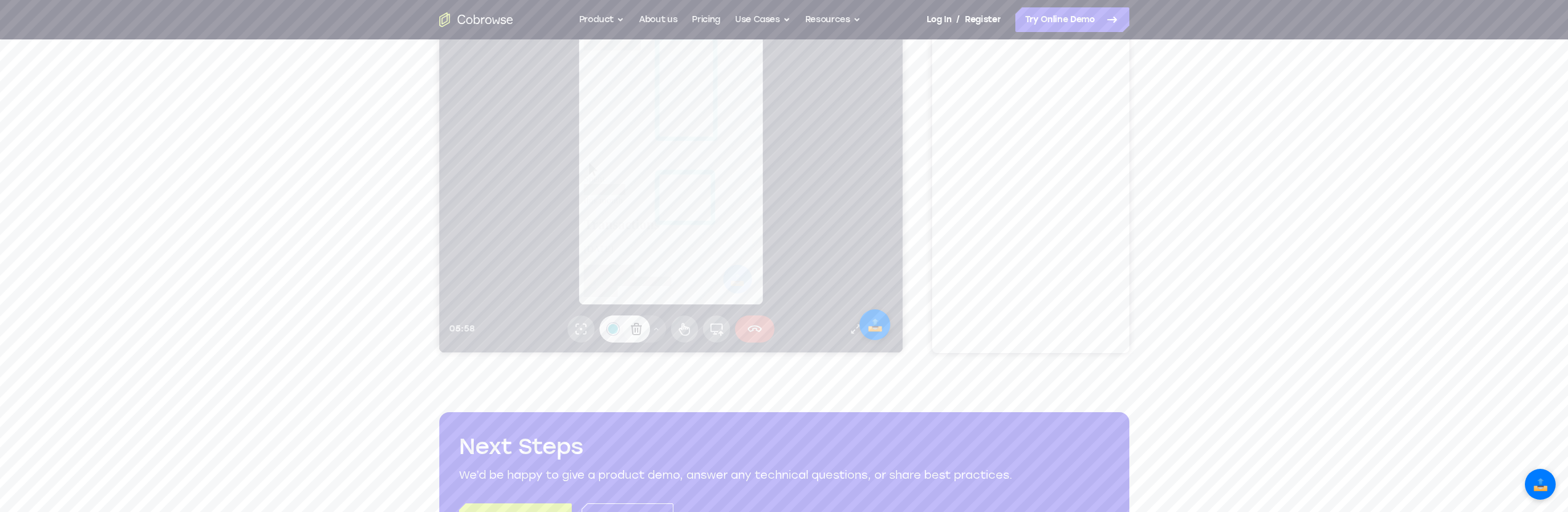 click 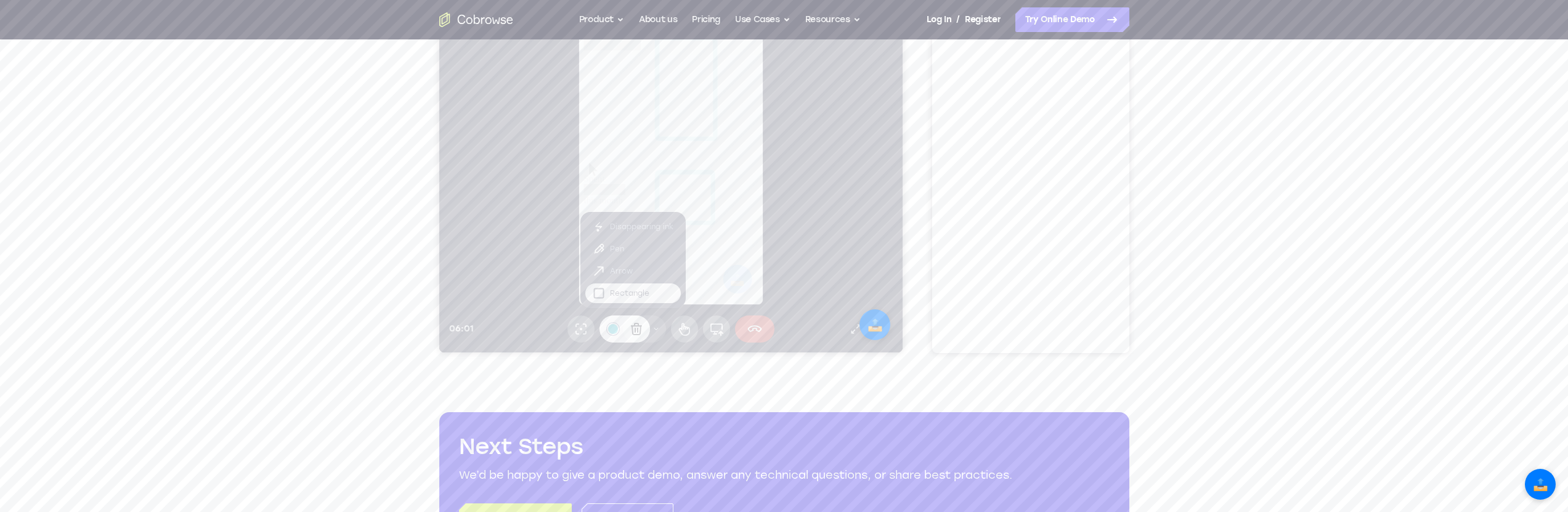click 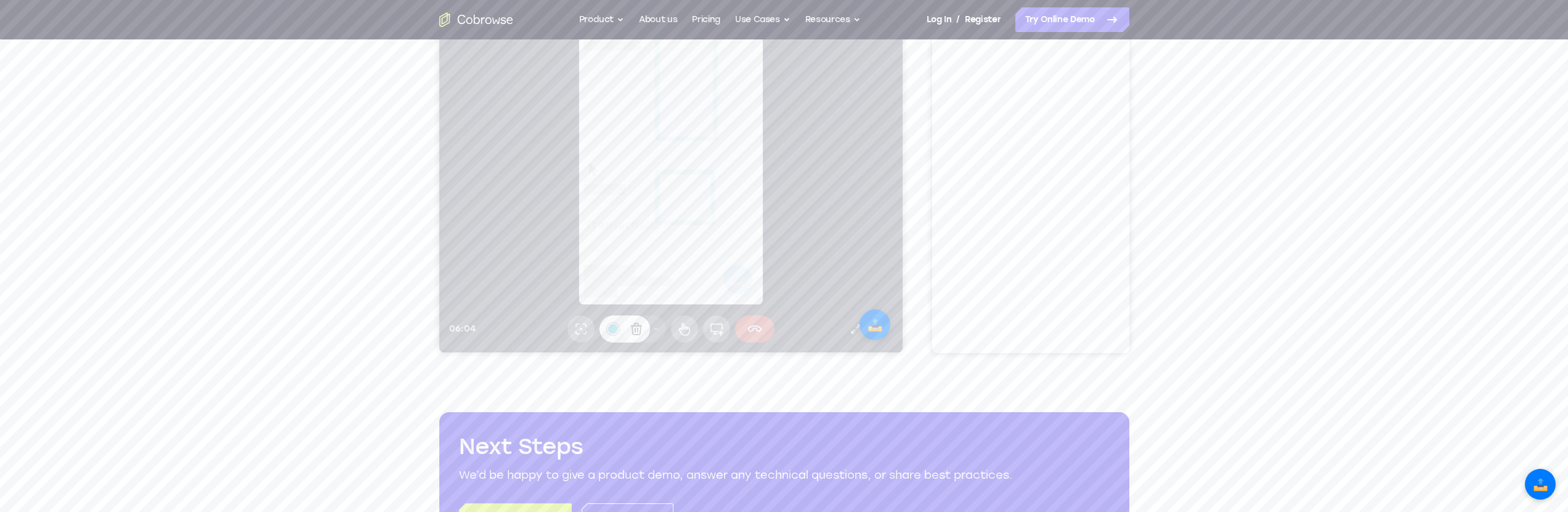 click 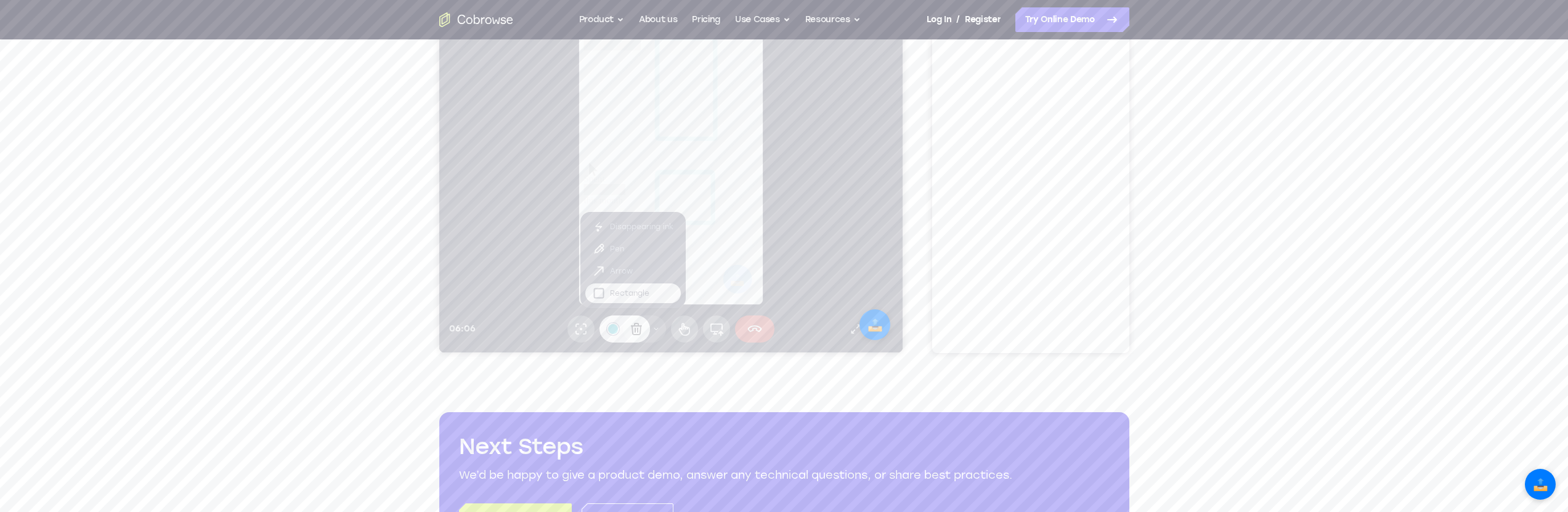 click 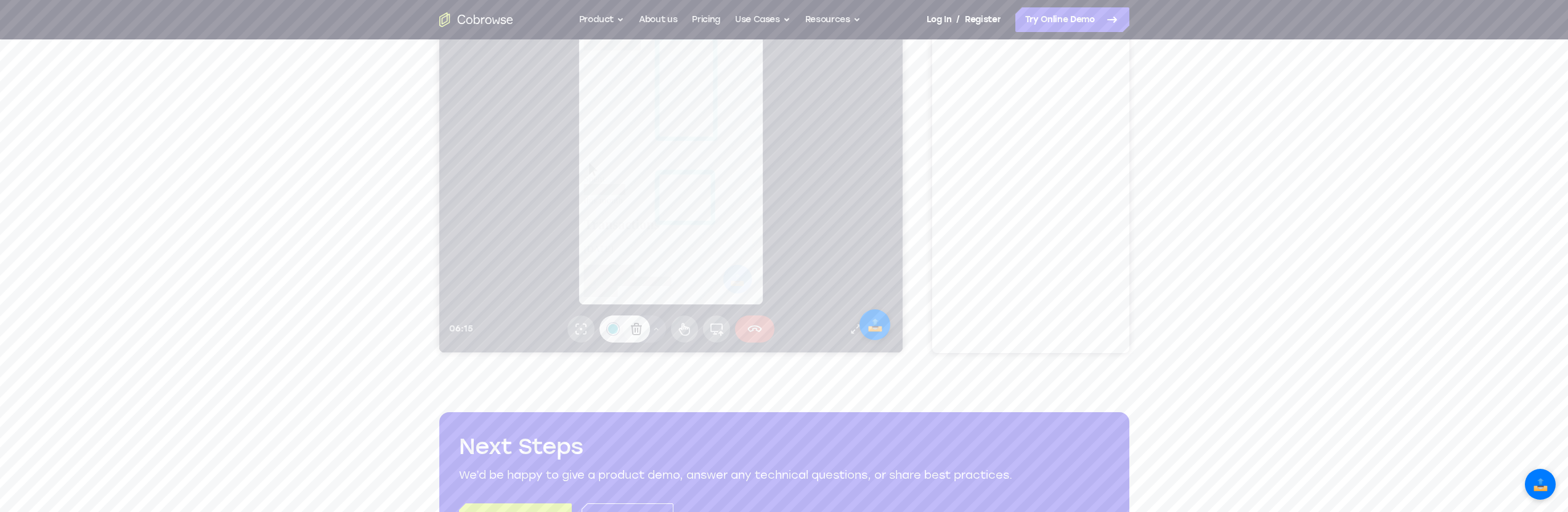 click on "Clear annotations" at bounding box center [636, 329] 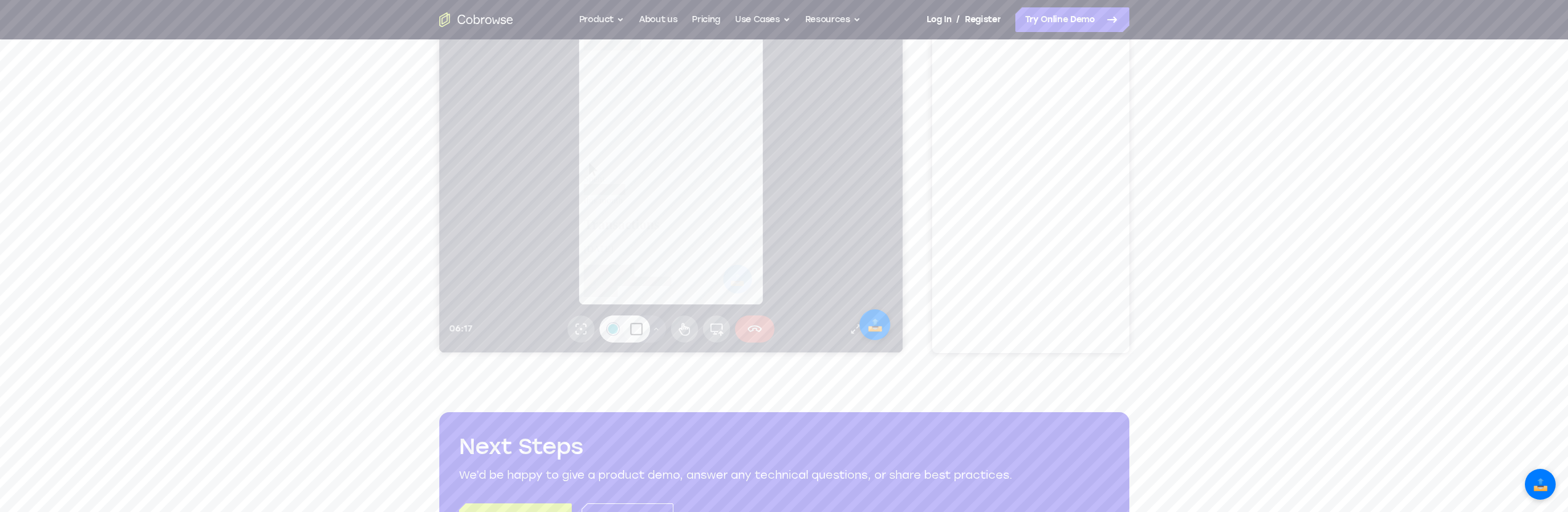 click 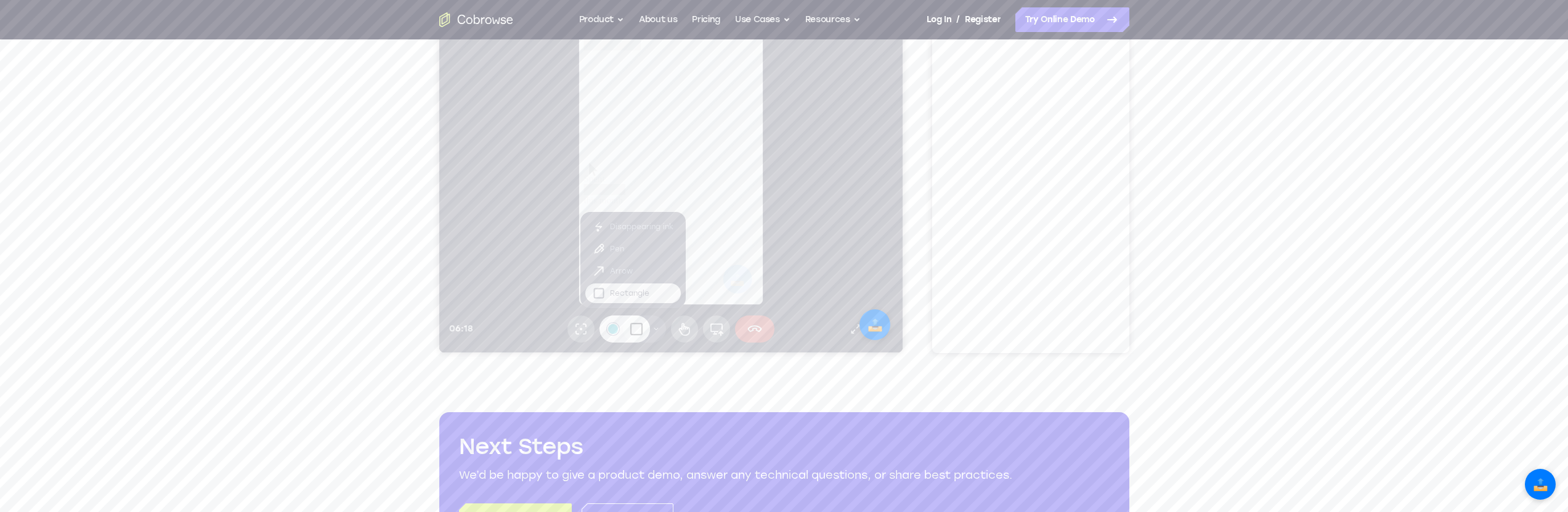 click 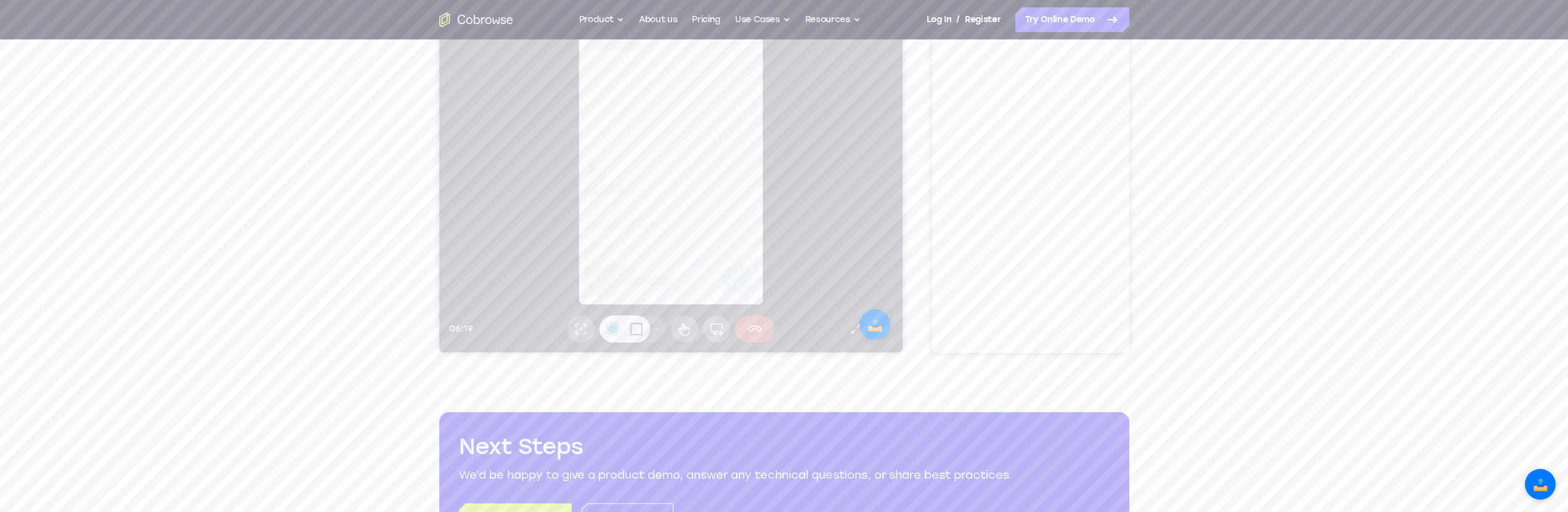 click 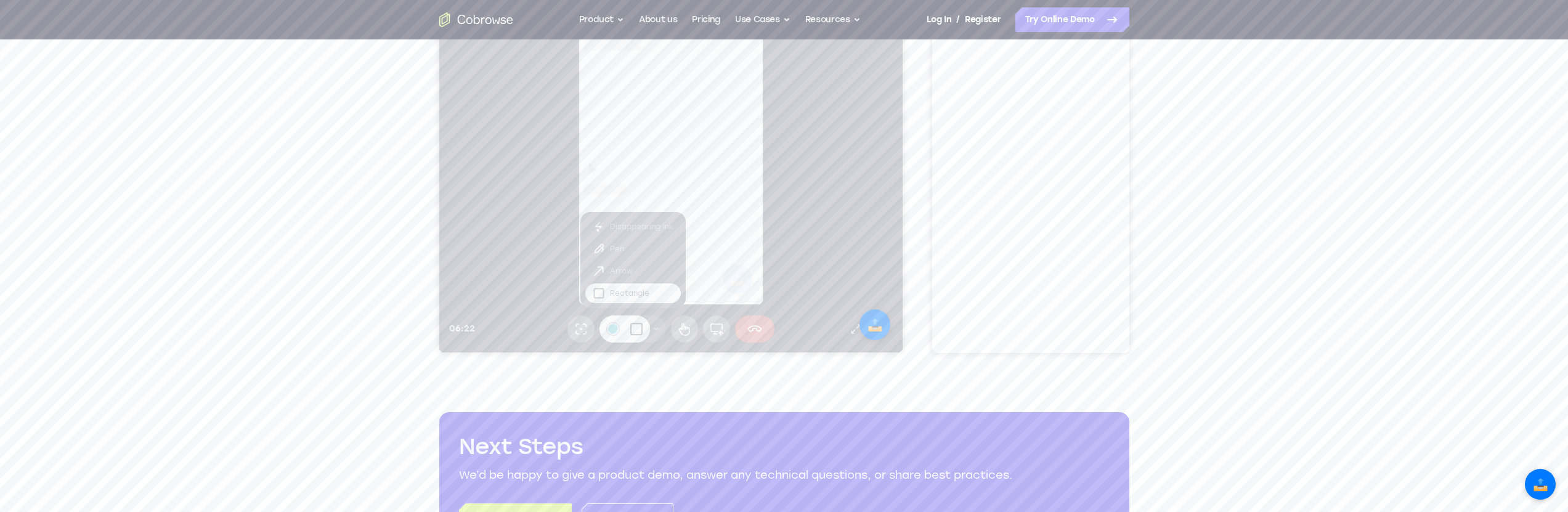 click 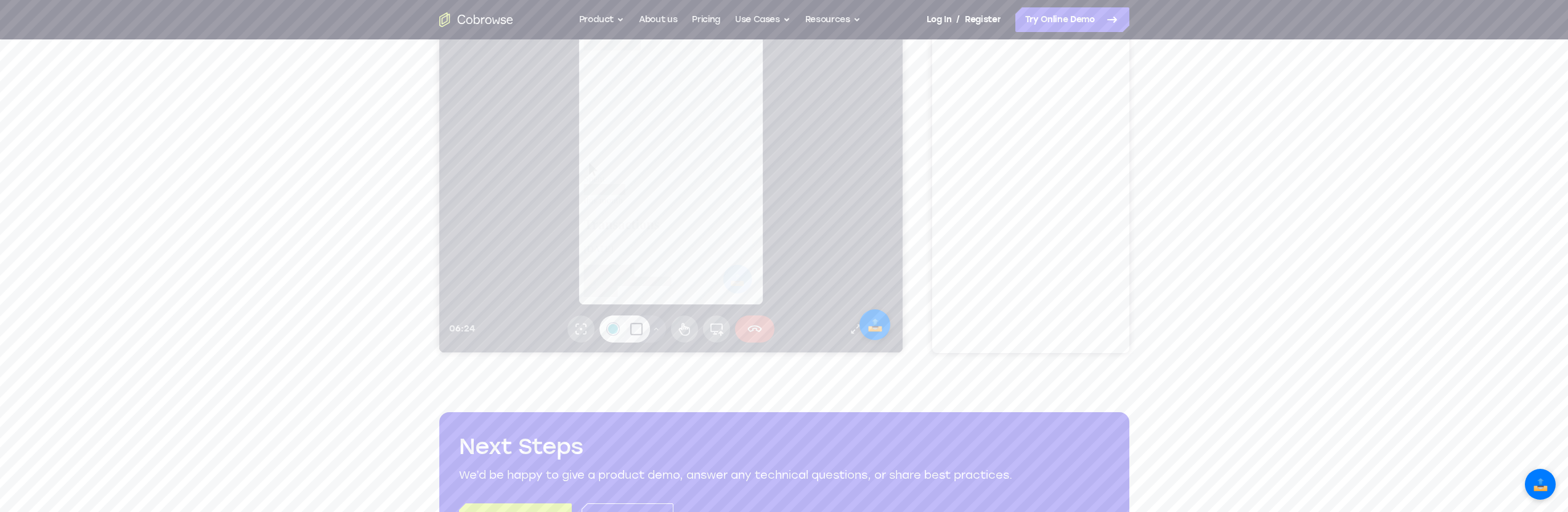 click at bounding box center [612, 329] 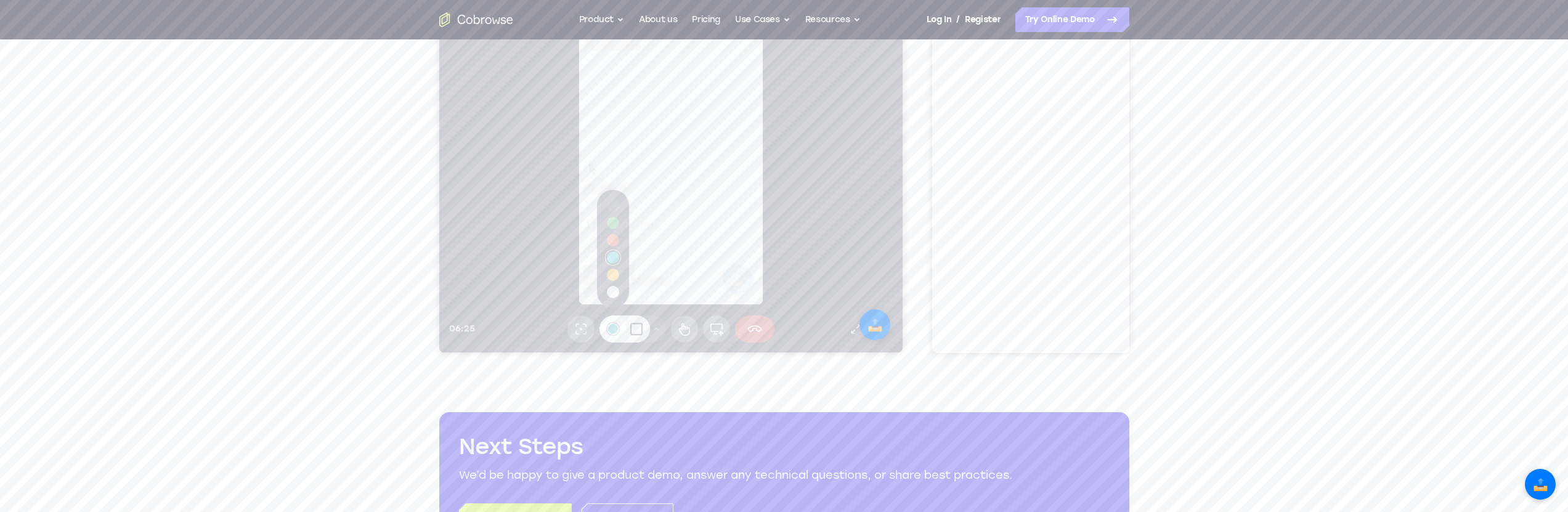 click at bounding box center [612, 329] 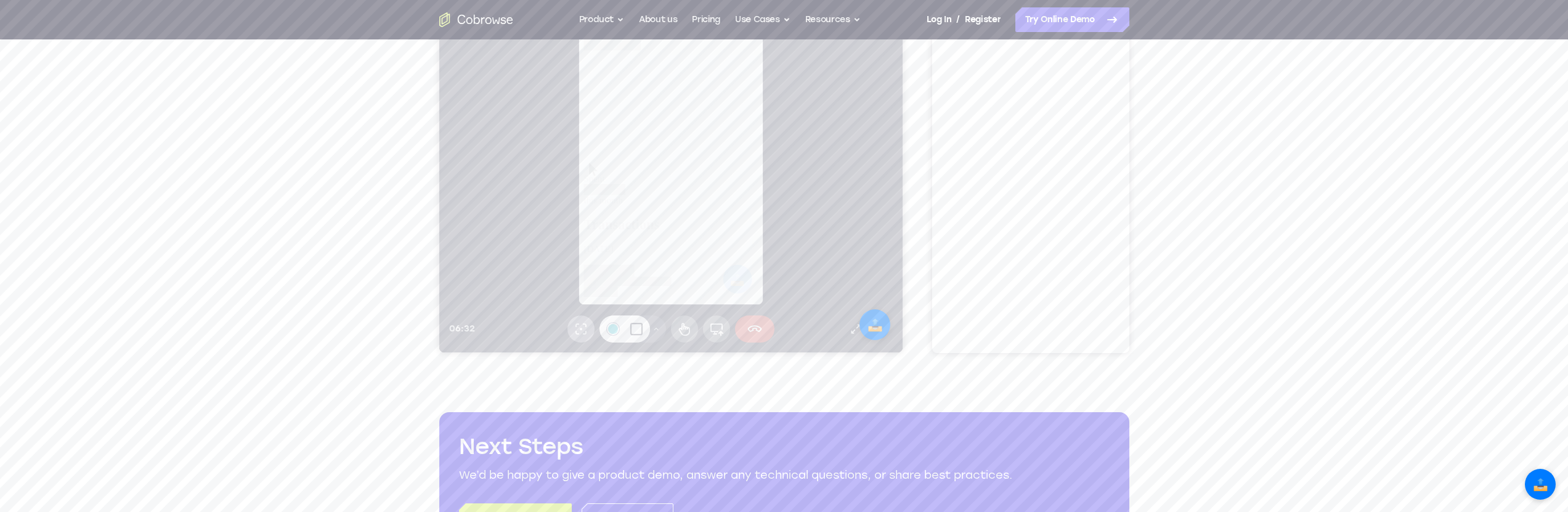 click 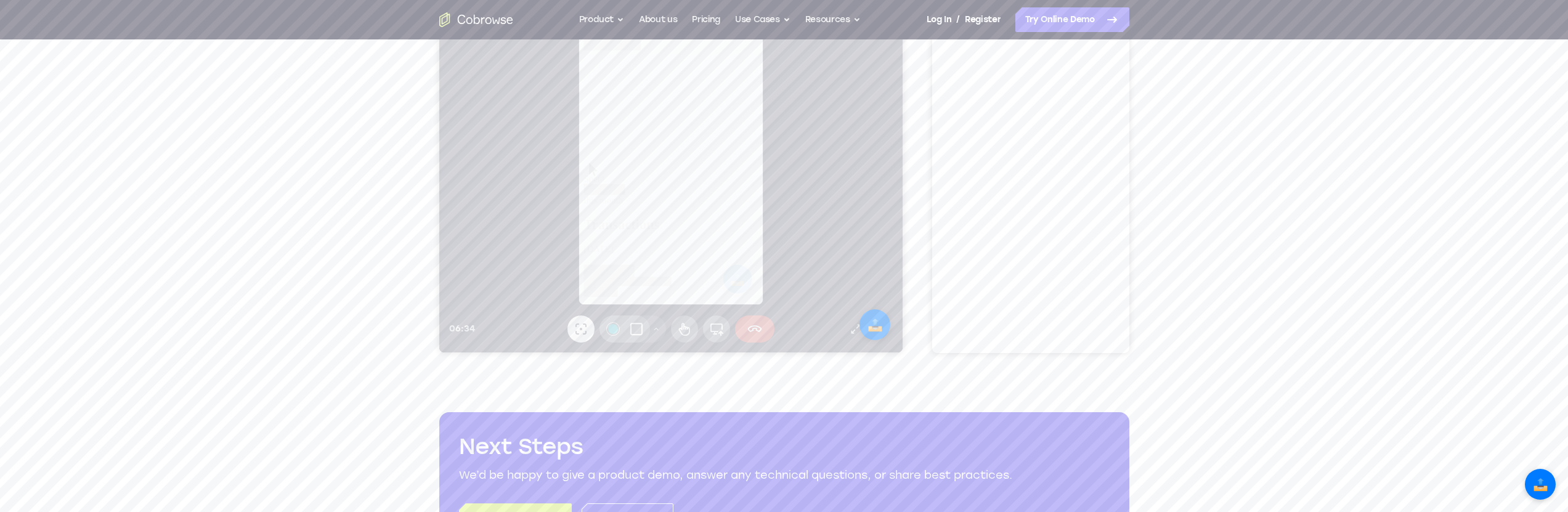 click on "Your Support Agent             Your Customer       Web   iOS   Android                         Next Steps   We’d be happy to give a product demo, answer any technical questions, or share best practices.          Create An Account             Contact Sales" at bounding box center [784, 225] 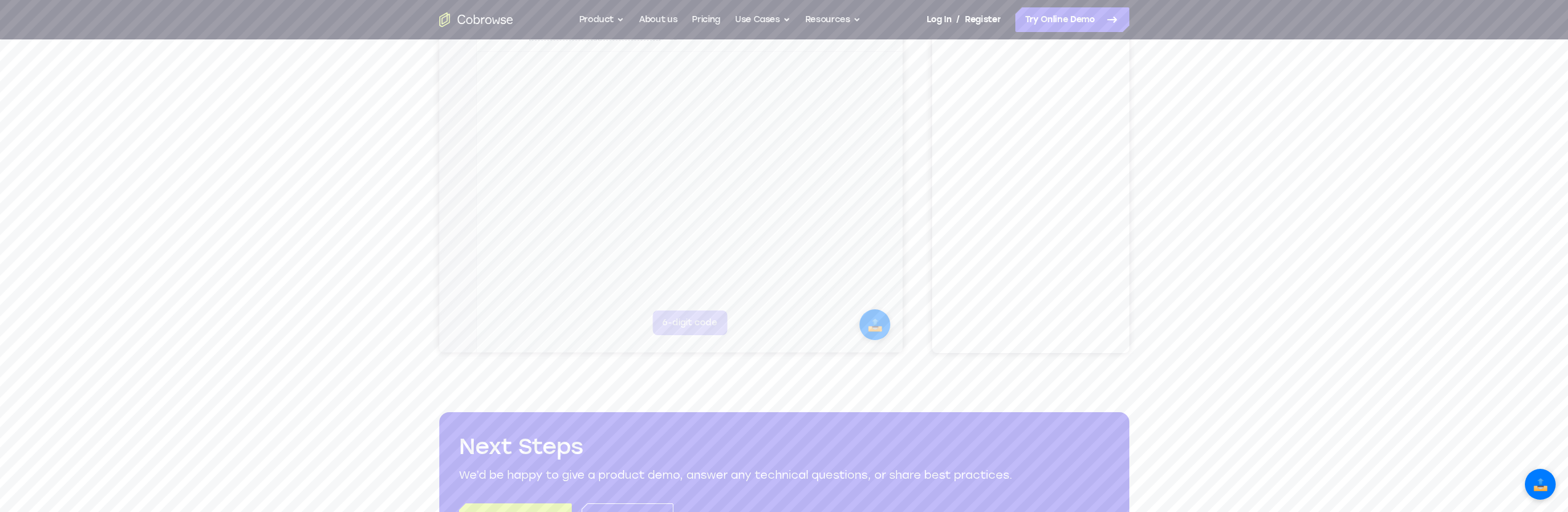 scroll, scrollTop: 0, scrollLeft: 0, axis: both 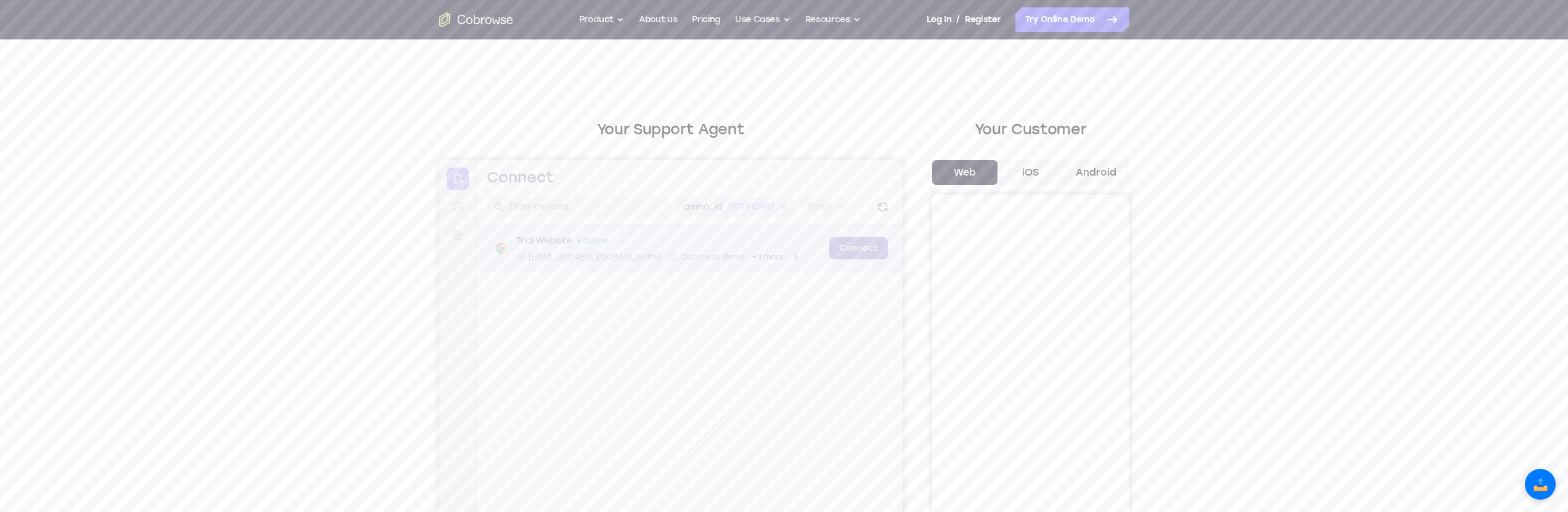 click on "Connect" at bounding box center (858, 248) 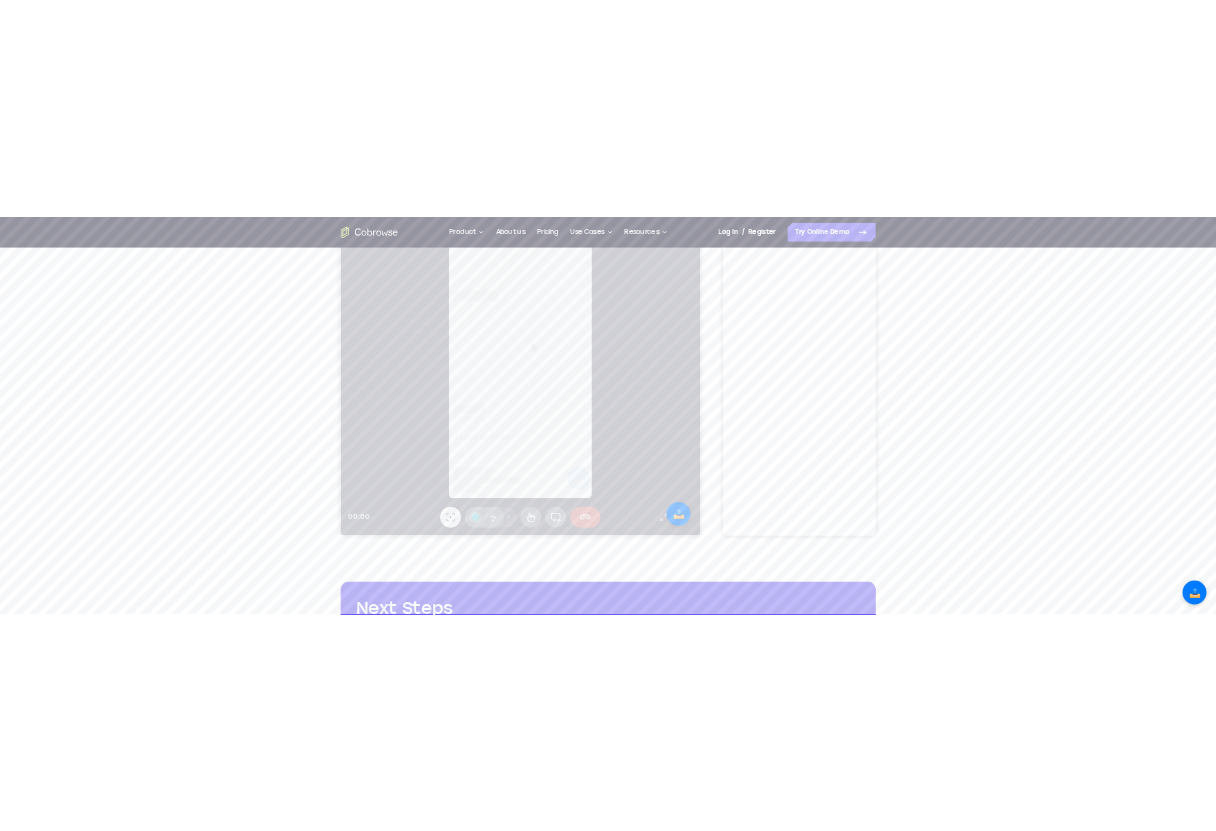 scroll, scrollTop: 0, scrollLeft: 0, axis: both 